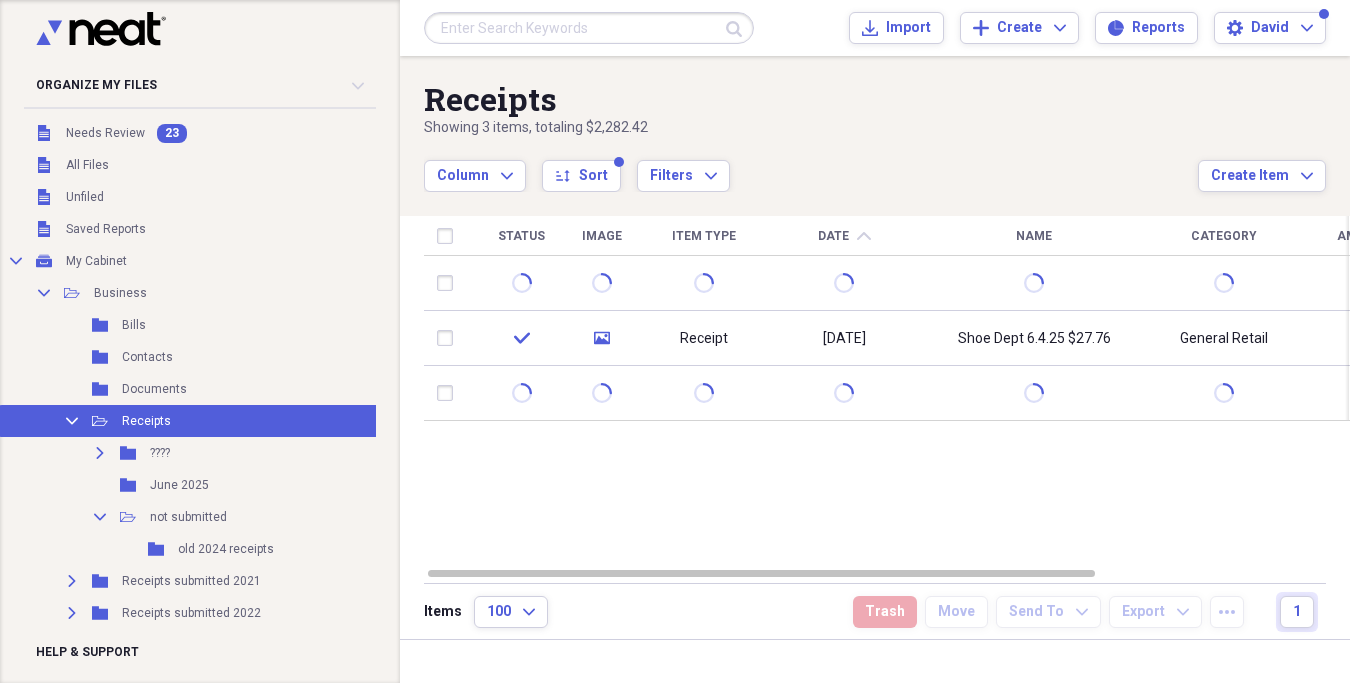 scroll, scrollTop: 0, scrollLeft: 0, axis: both 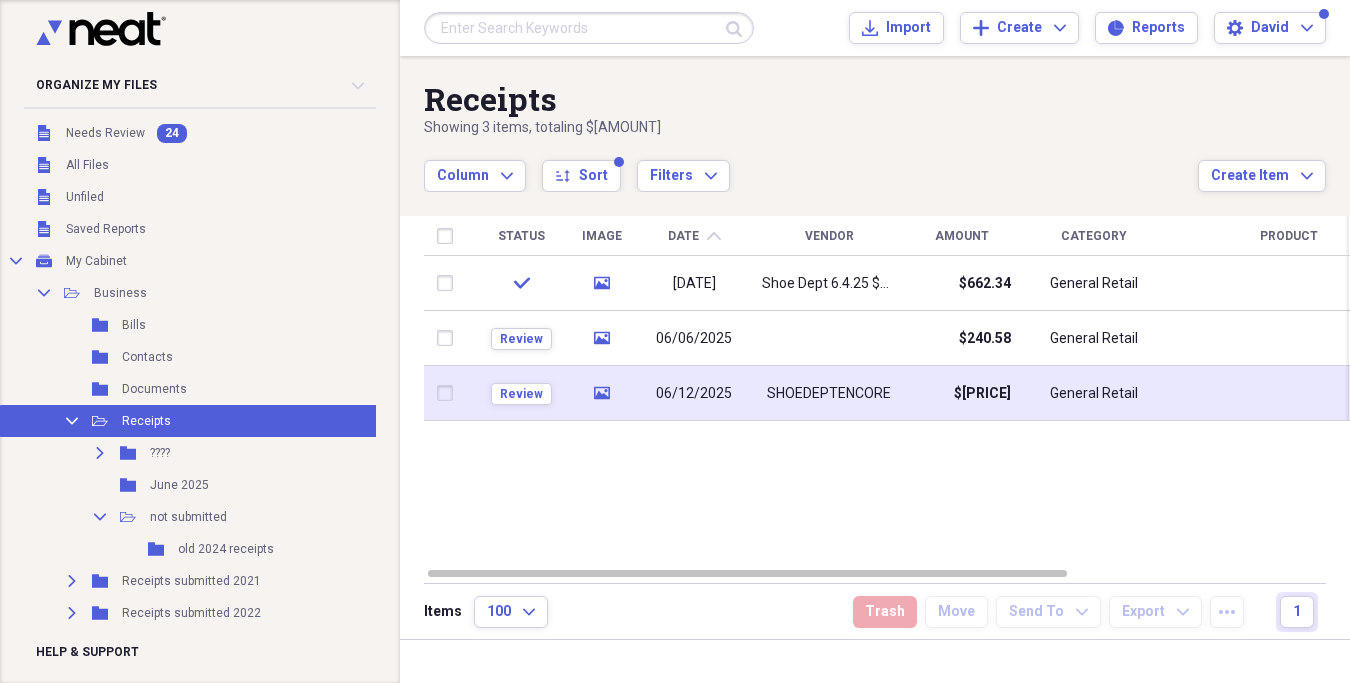 click on "SHOEDEPTENCORE" at bounding box center (829, 394) 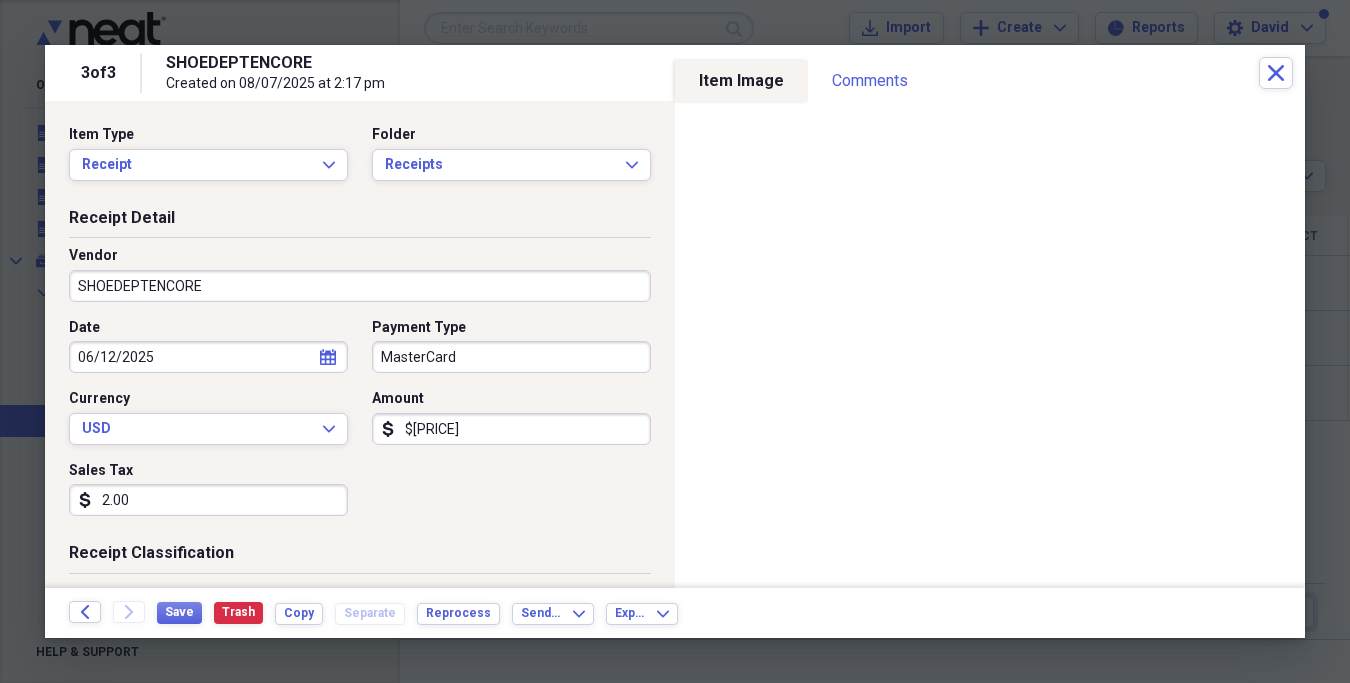 click on "SHOEDEPTENCORE" at bounding box center [360, 286] 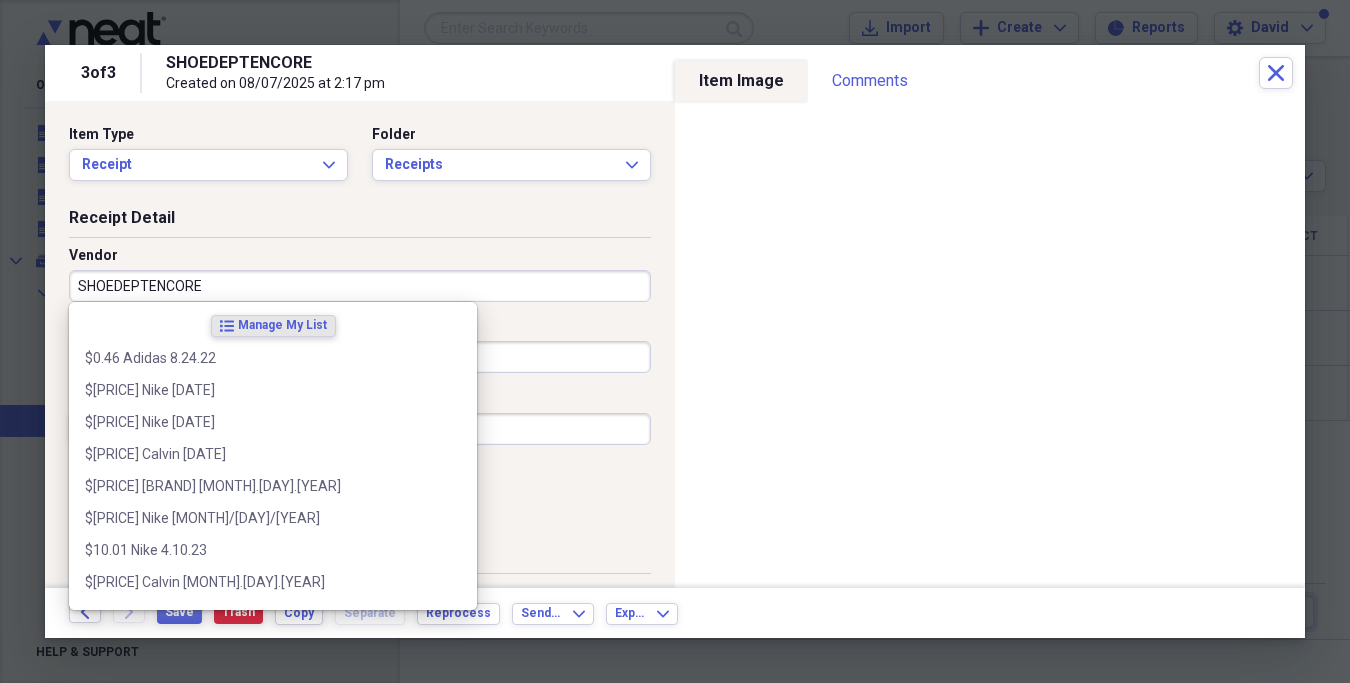 paste on "Shoe Dept [DATE] $67.91" 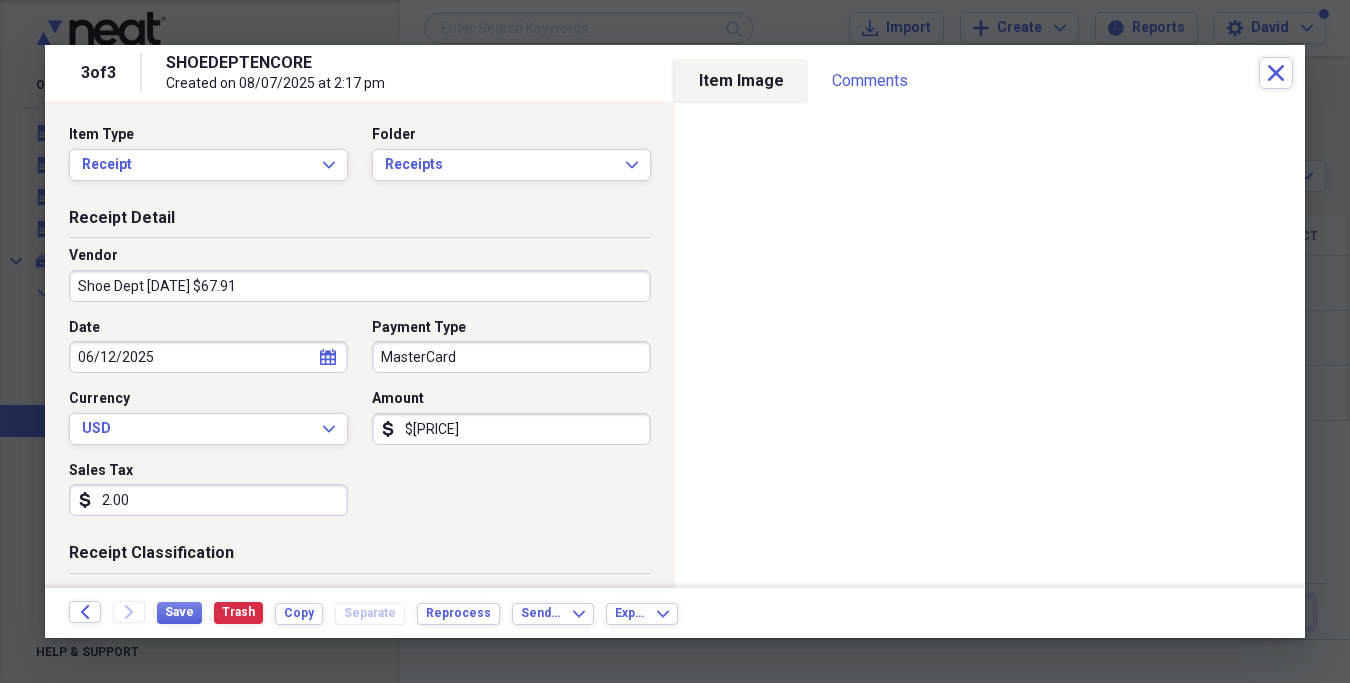 click on "Shoe Dept [DATE] $67.91" at bounding box center (360, 286) 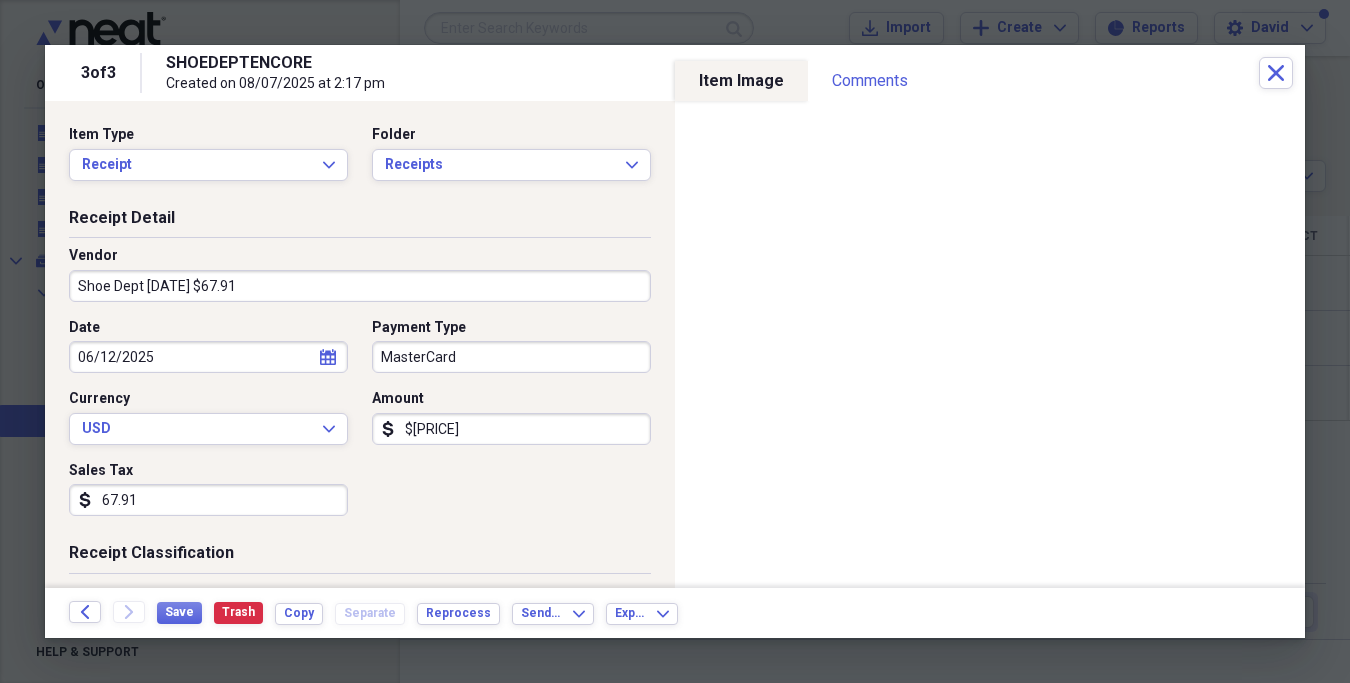 type on "67.91" 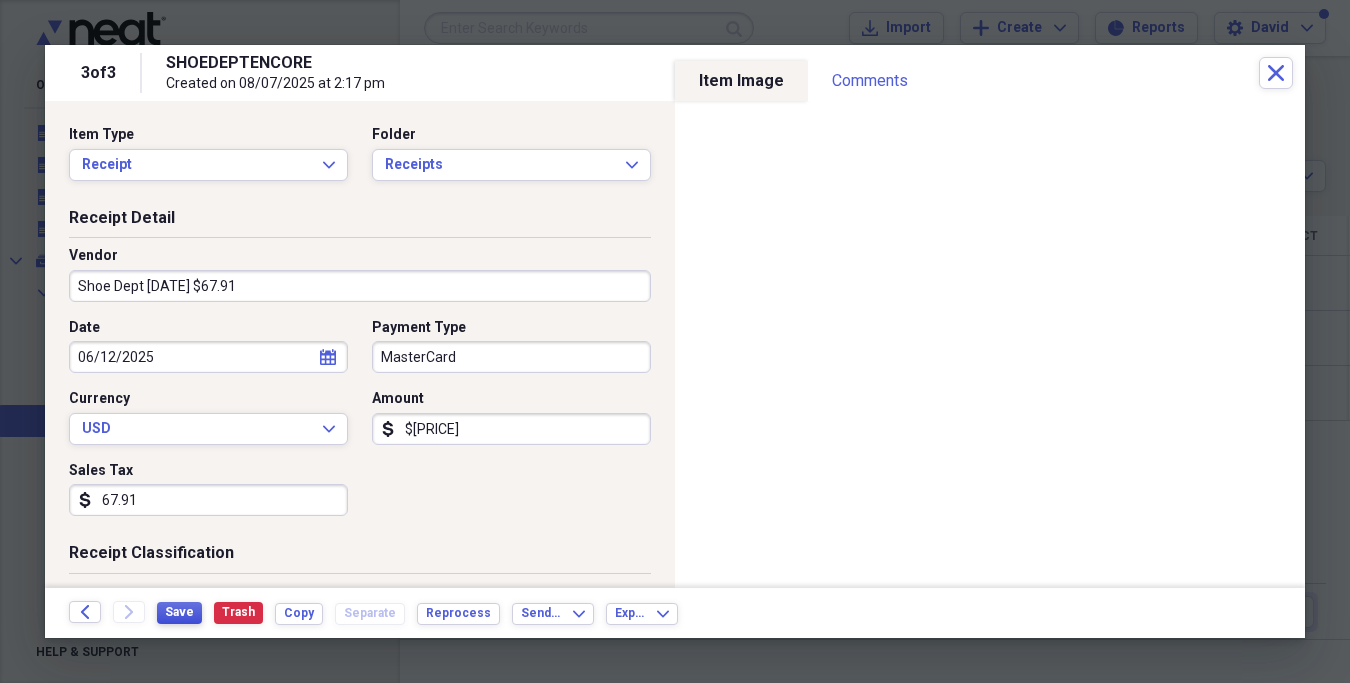 click on "Save" at bounding box center [179, 612] 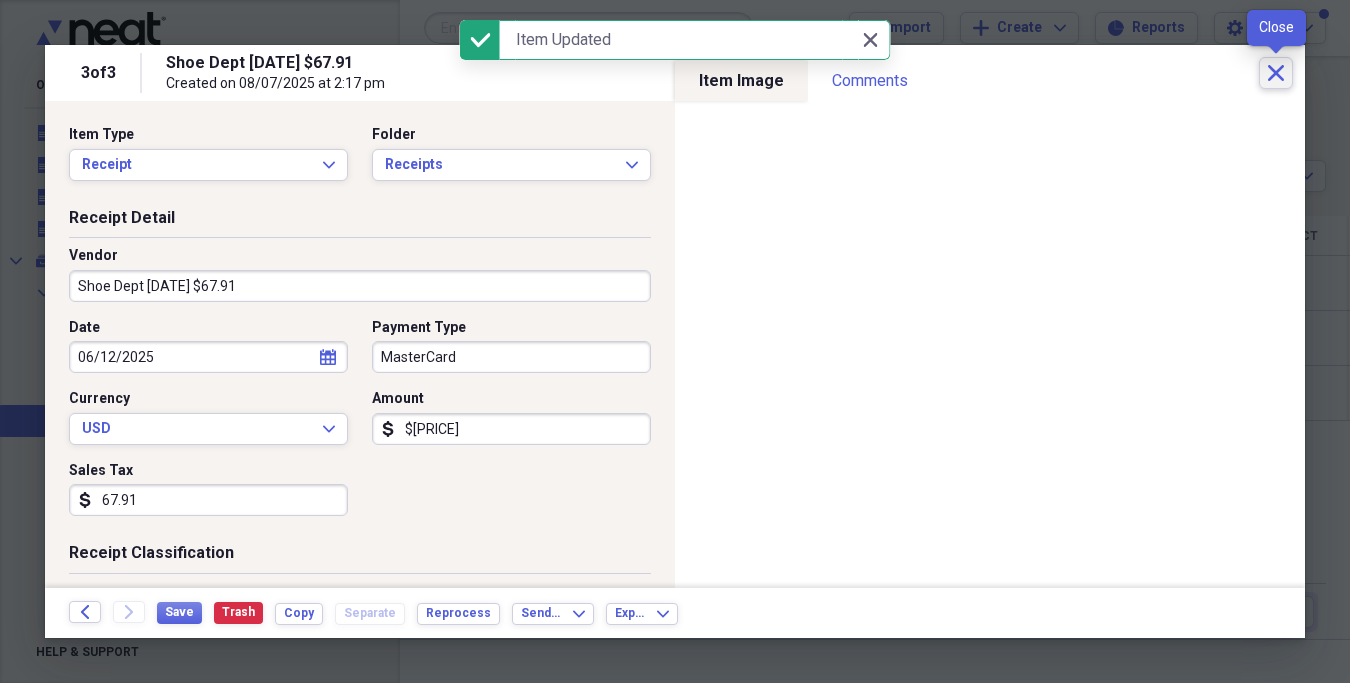 click on "Close" 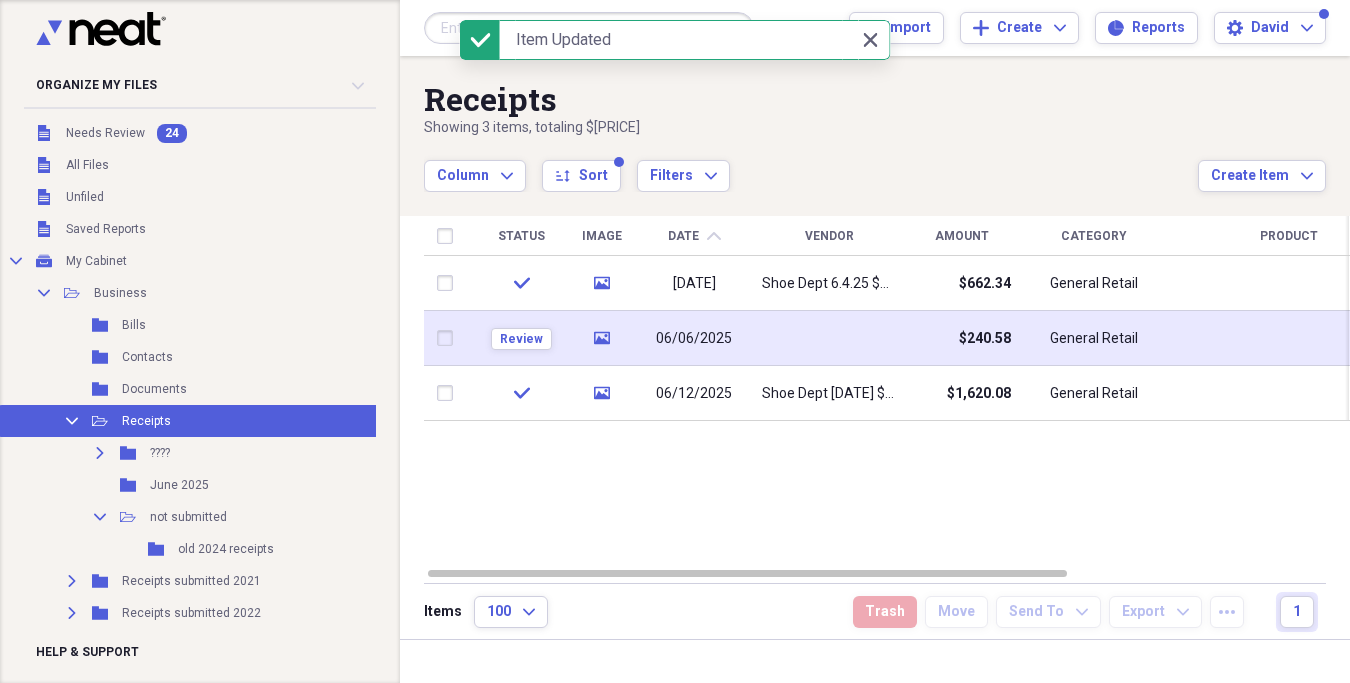 click on "06/06/2025" at bounding box center (694, 338) 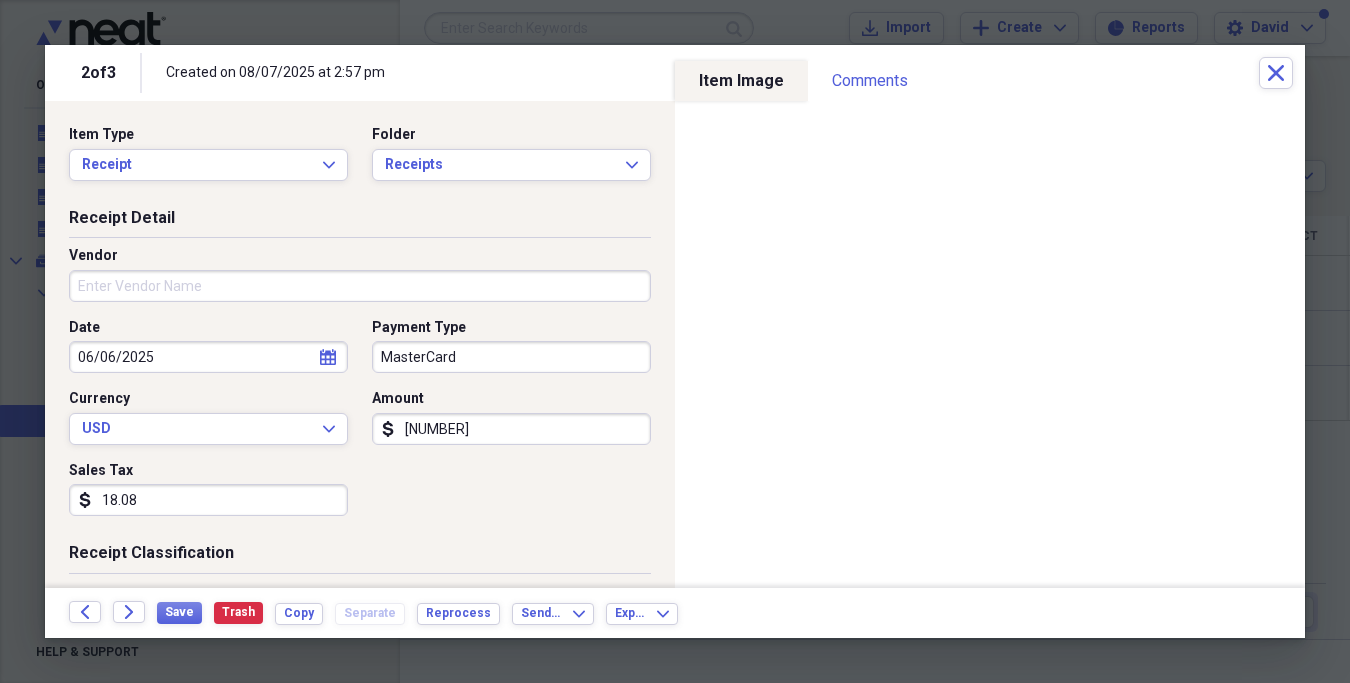 click on "Vendor" at bounding box center [360, 286] 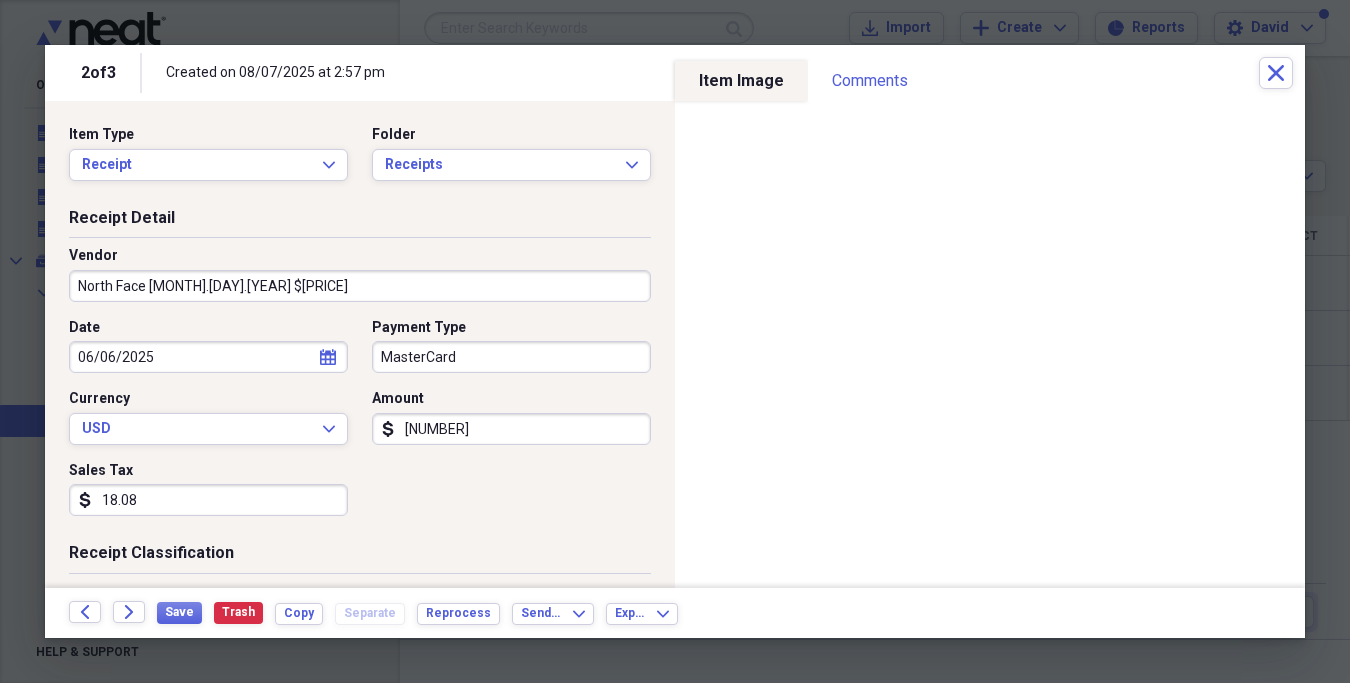 scroll, scrollTop: 375, scrollLeft: 0, axis: vertical 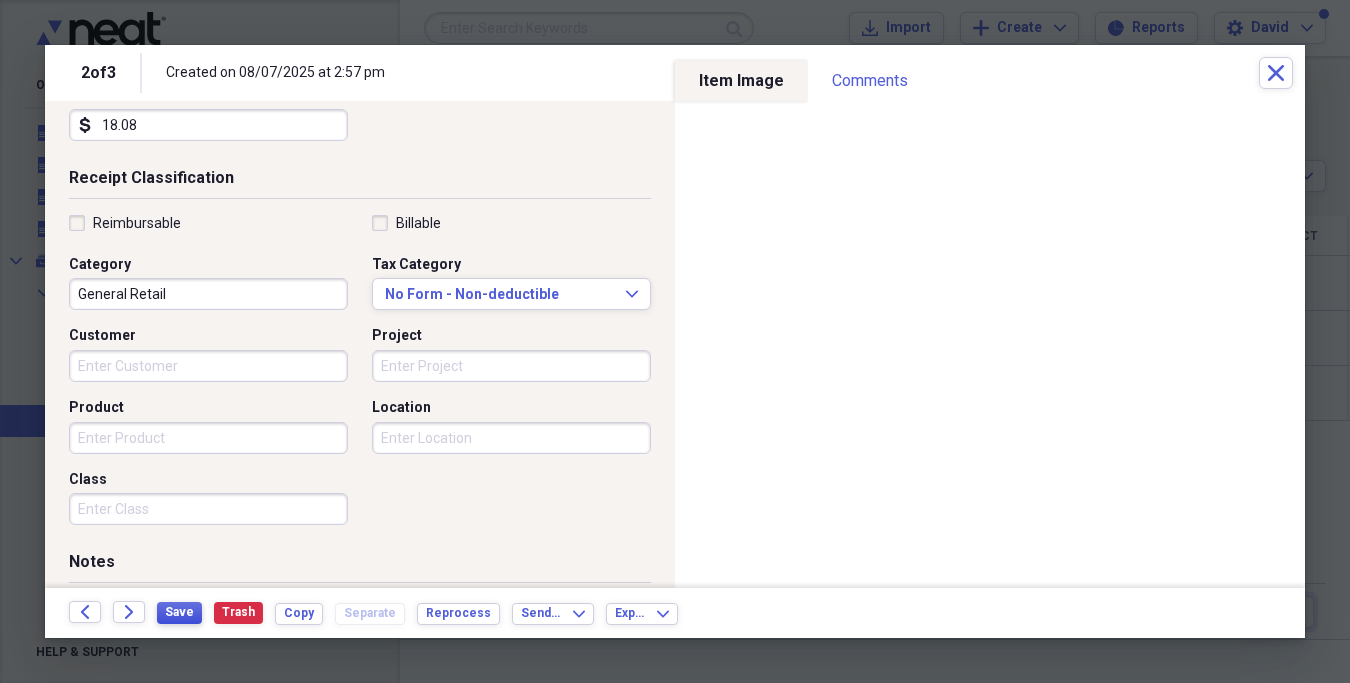 click on "Save" at bounding box center (179, 612) 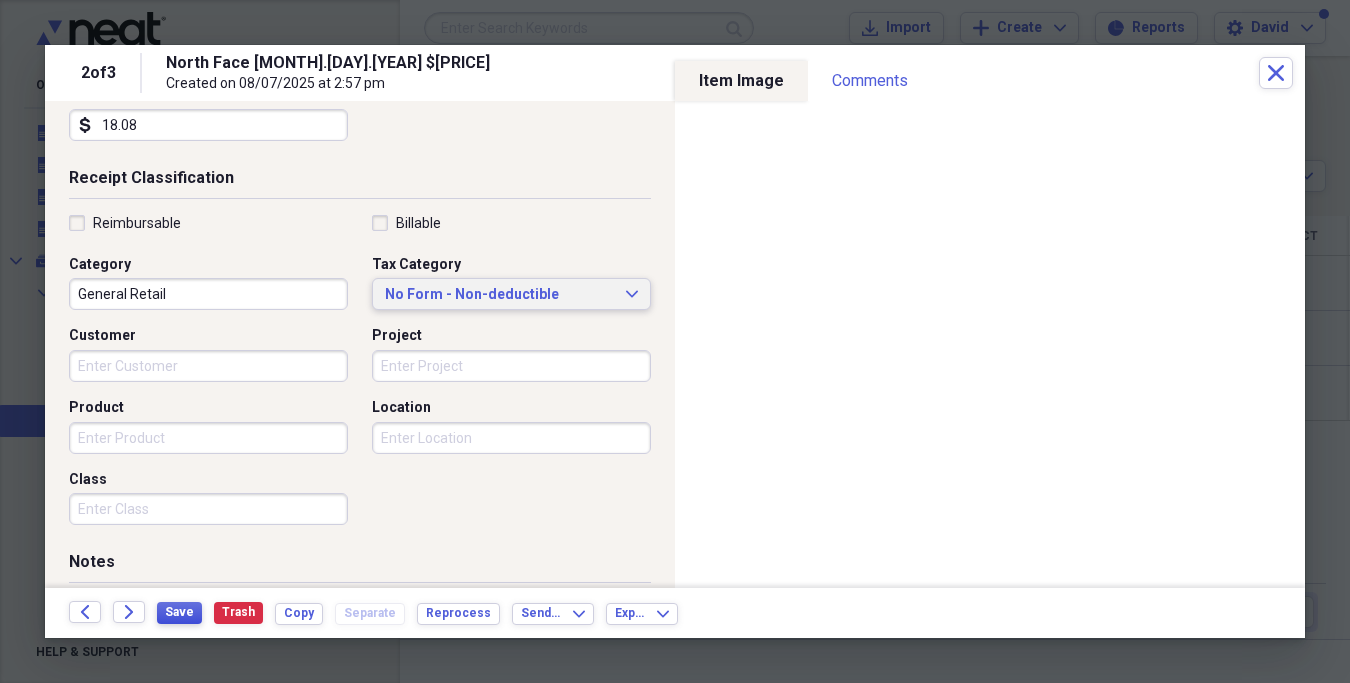 scroll, scrollTop: 0, scrollLeft: 0, axis: both 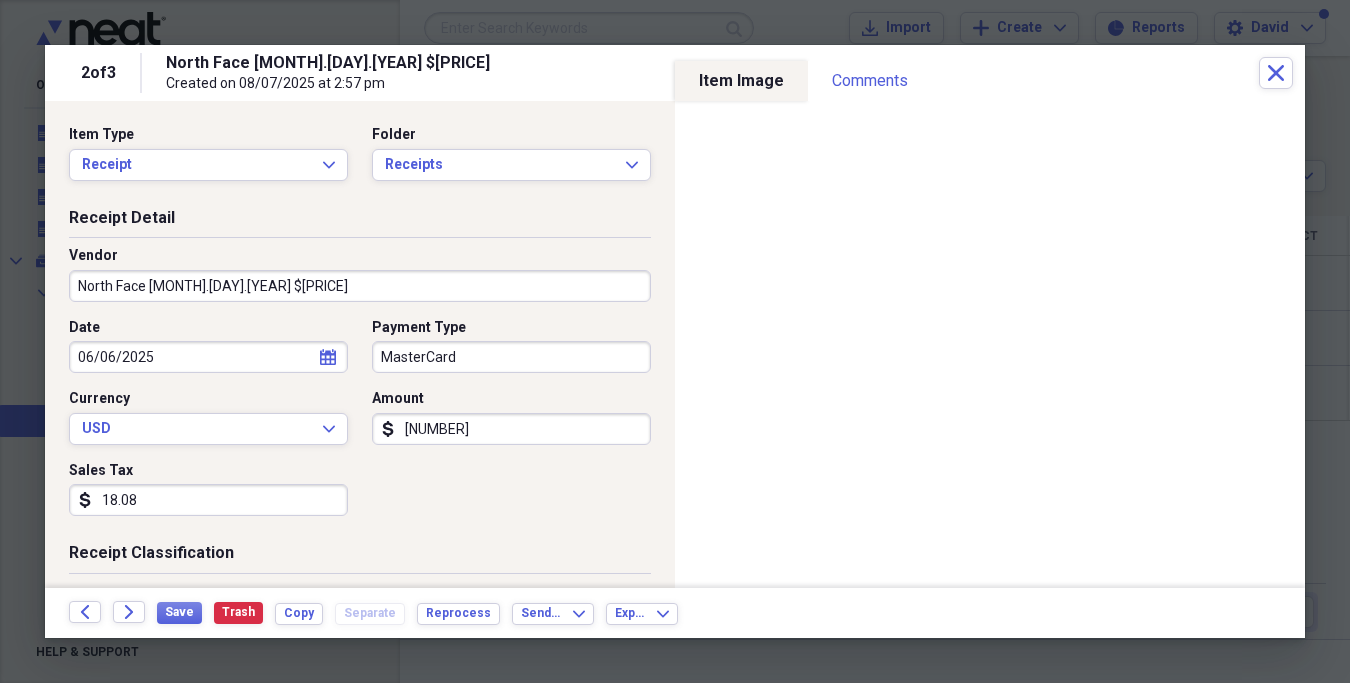 click on "North Face [MONTH].[DAY].[YEAR] $[PRICE]" at bounding box center (360, 286) 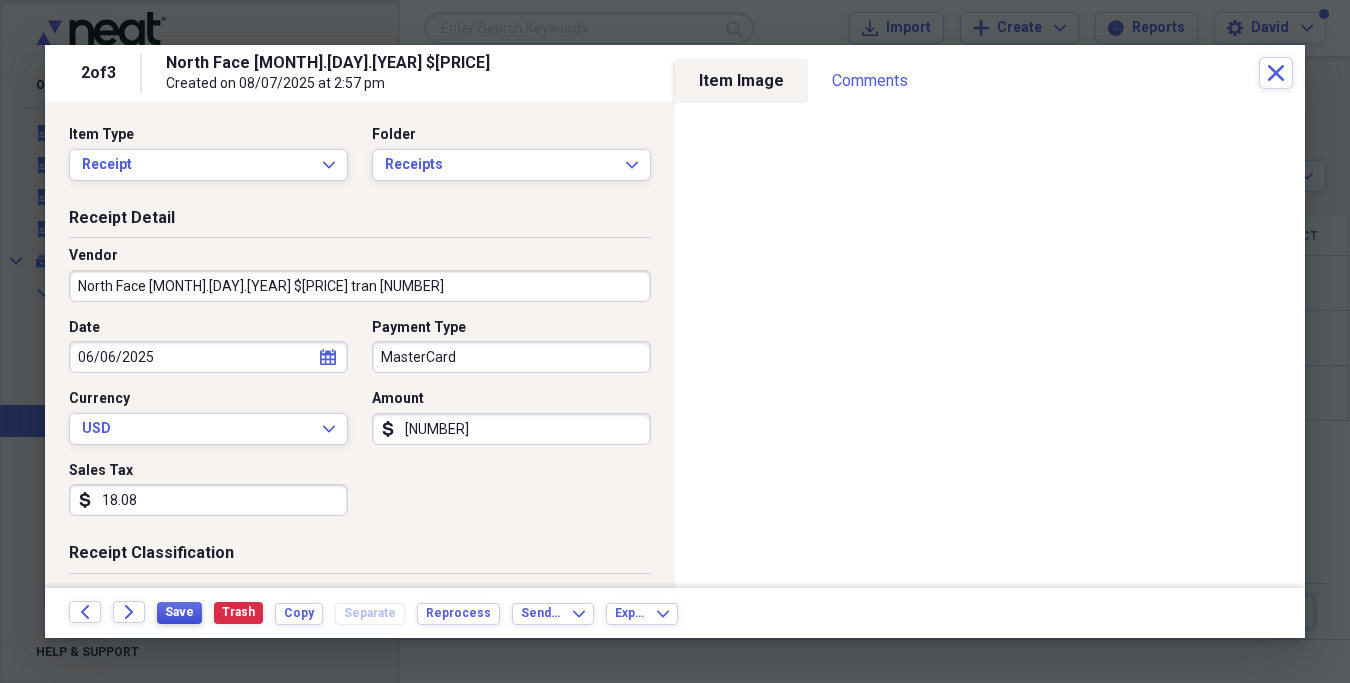 type on "North Face [MONTH].[DAY].[YEAR] $[PRICE] tran [NUMBER]" 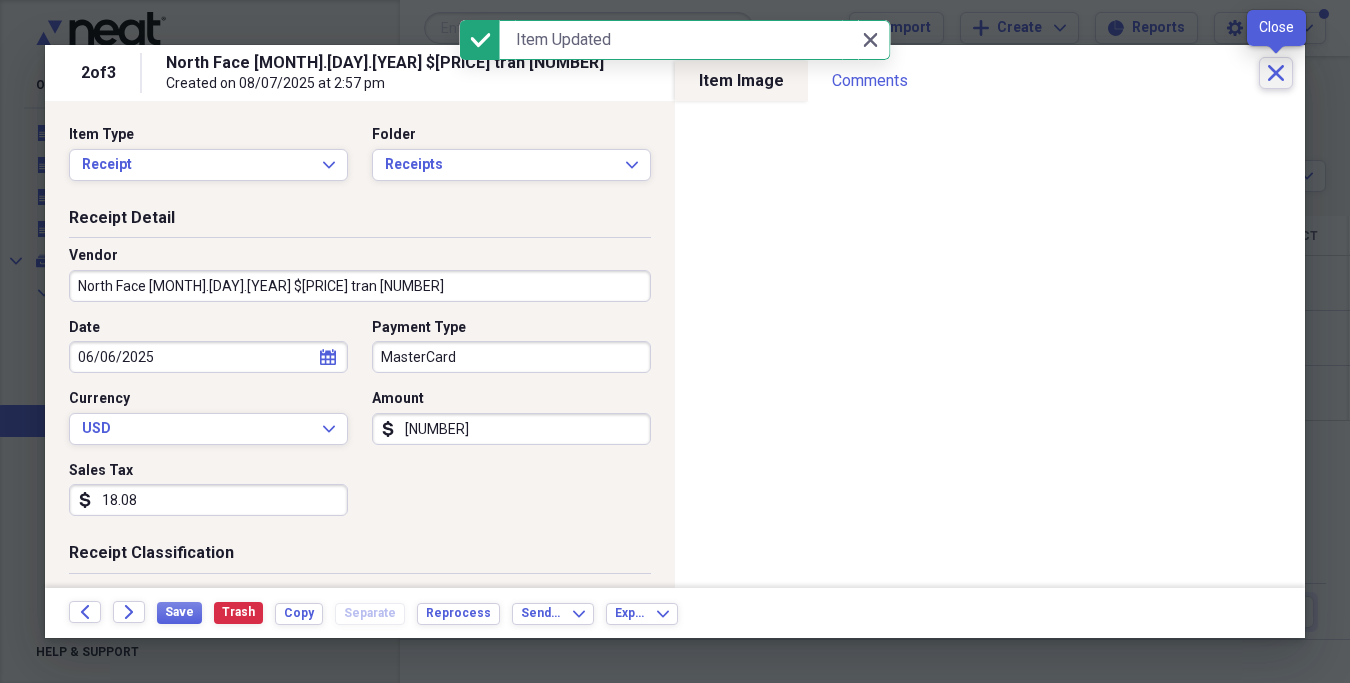 click on "Close" 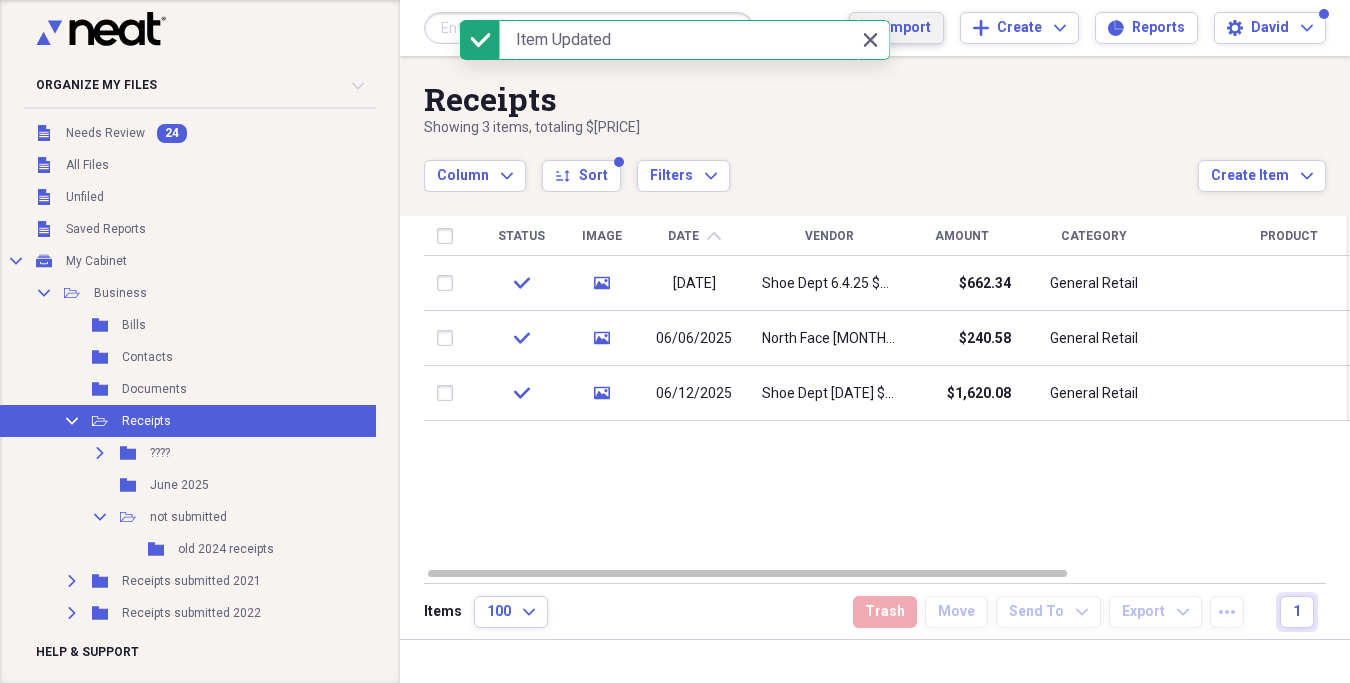 click on "Import" at bounding box center [908, 28] 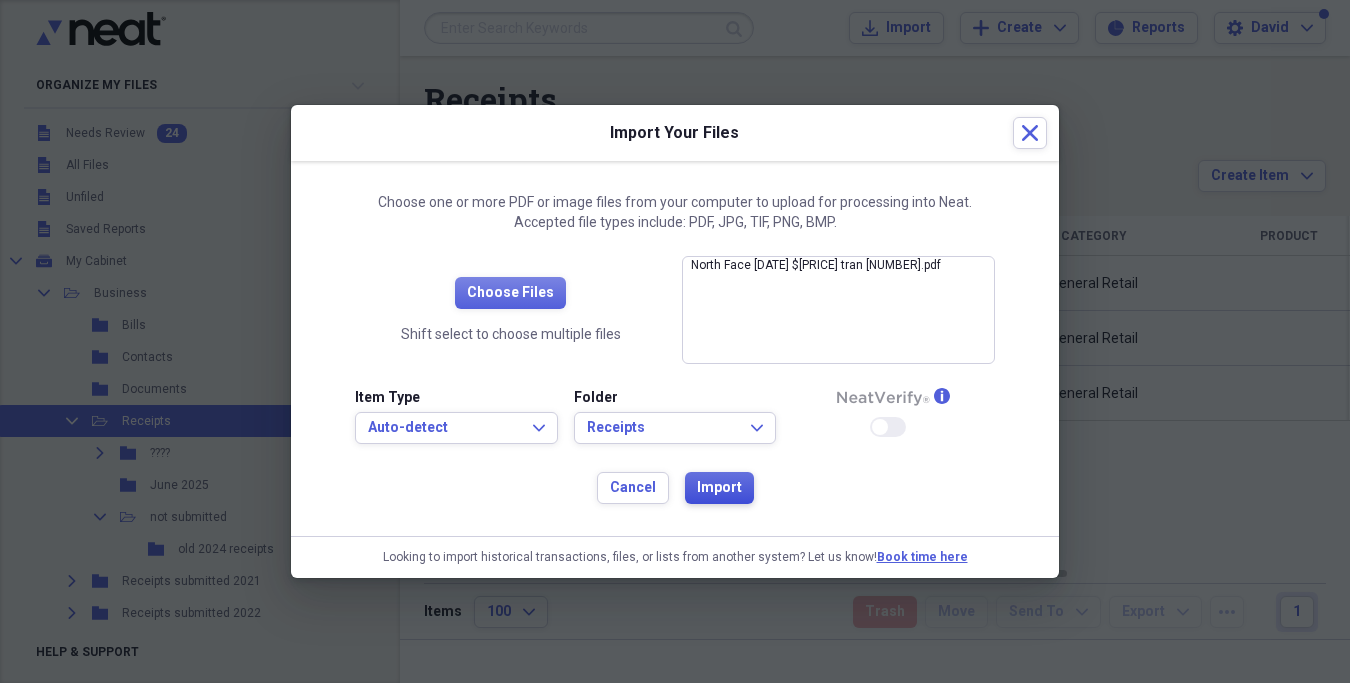click on "Import" at bounding box center (719, 488) 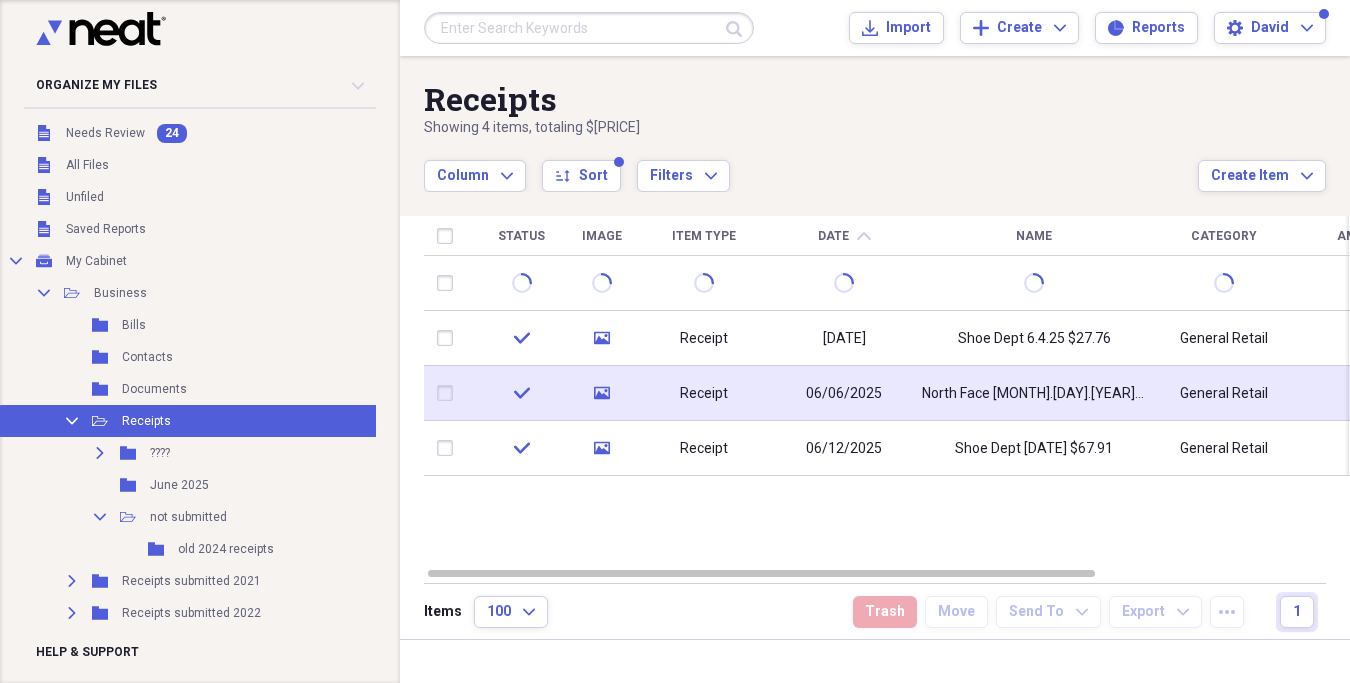 click on "North Face [MONTH].[DAY].[YEAR] $[PRICE] tran [NUMBER]" at bounding box center (1034, 393) 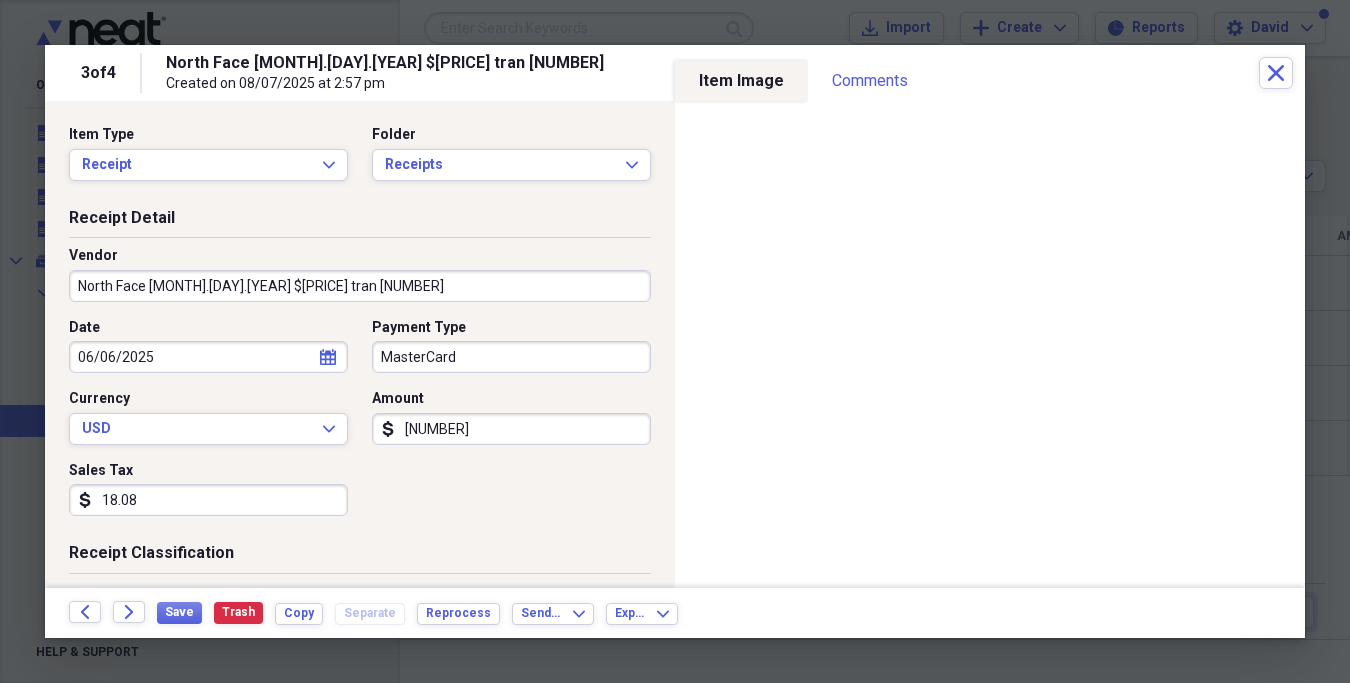 click on "North Face [MONTH].[DAY].[YEAR] $[PRICE] tran [NUMBER]" at bounding box center (360, 286) 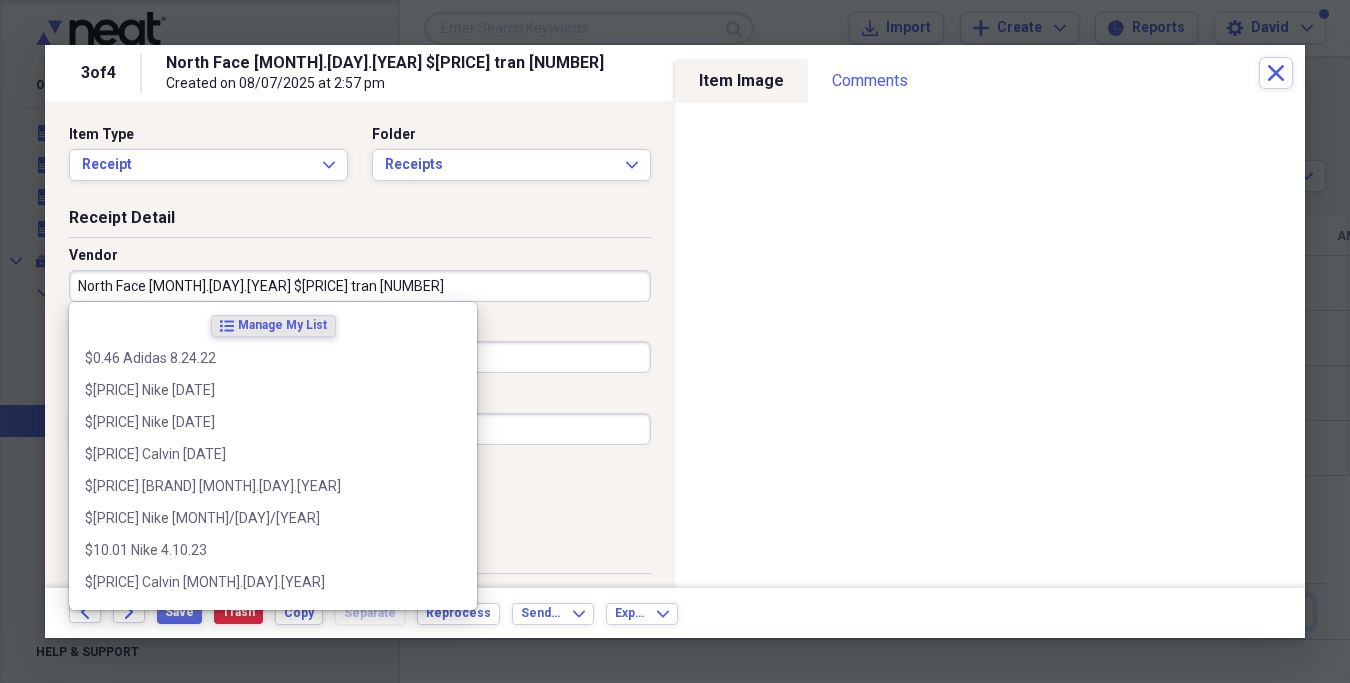 click on "North Face [MONTH].[DAY].[YEAR] $[PRICE] tran [NUMBER]" at bounding box center [360, 286] 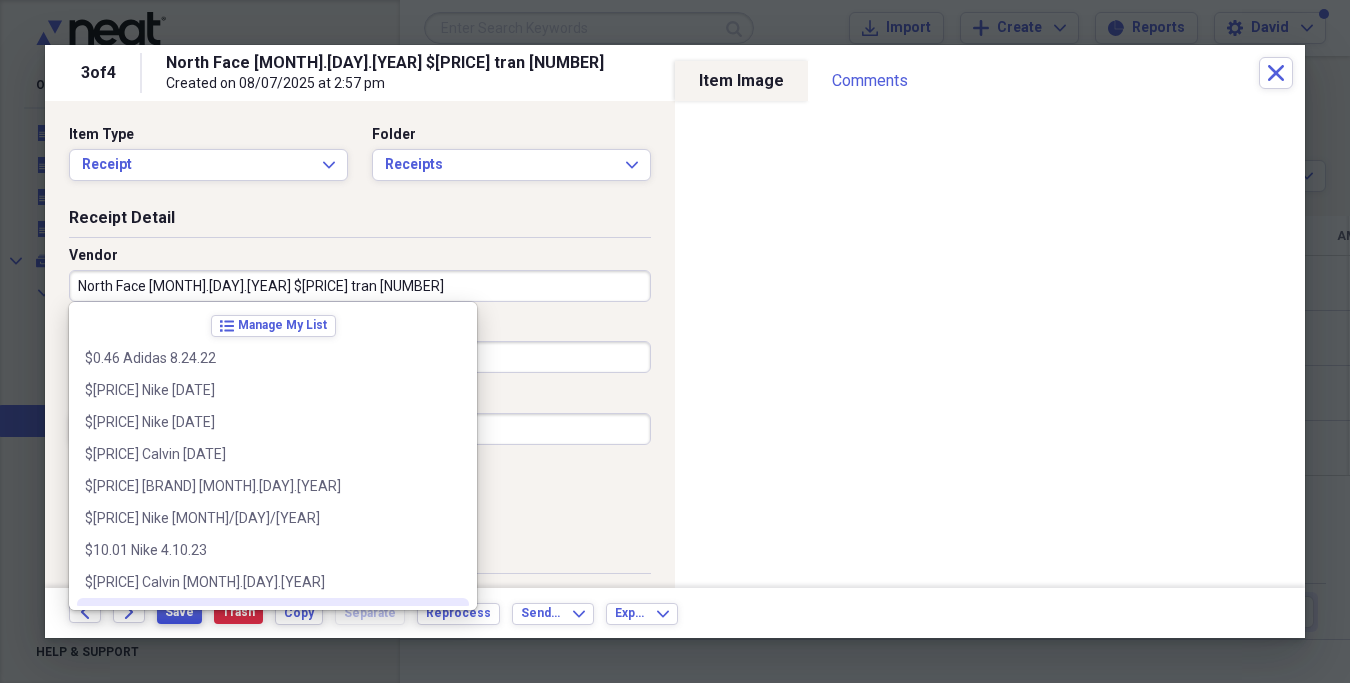 click on "Save" at bounding box center (179, 612) 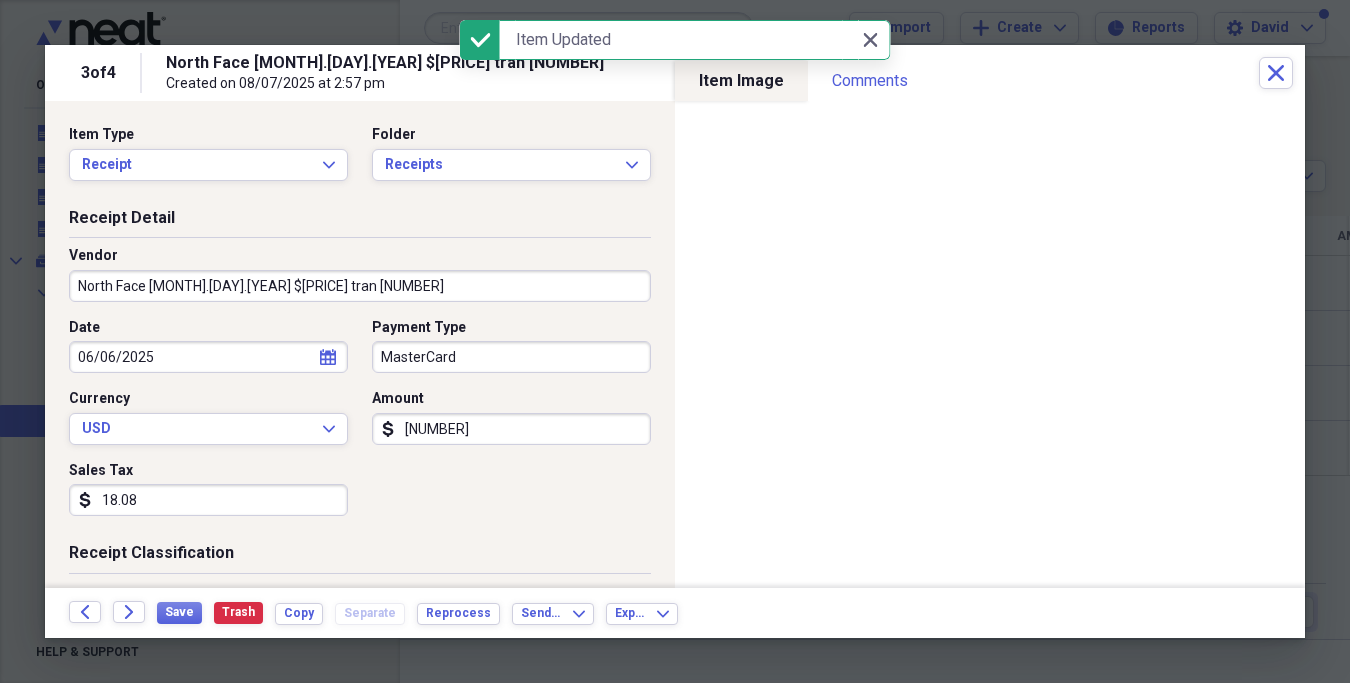 click on "North Face [DATE] $[PRICE] tran [NUMBER] Created on [DATE] at [TIME]" at bounding box center [712, 73] 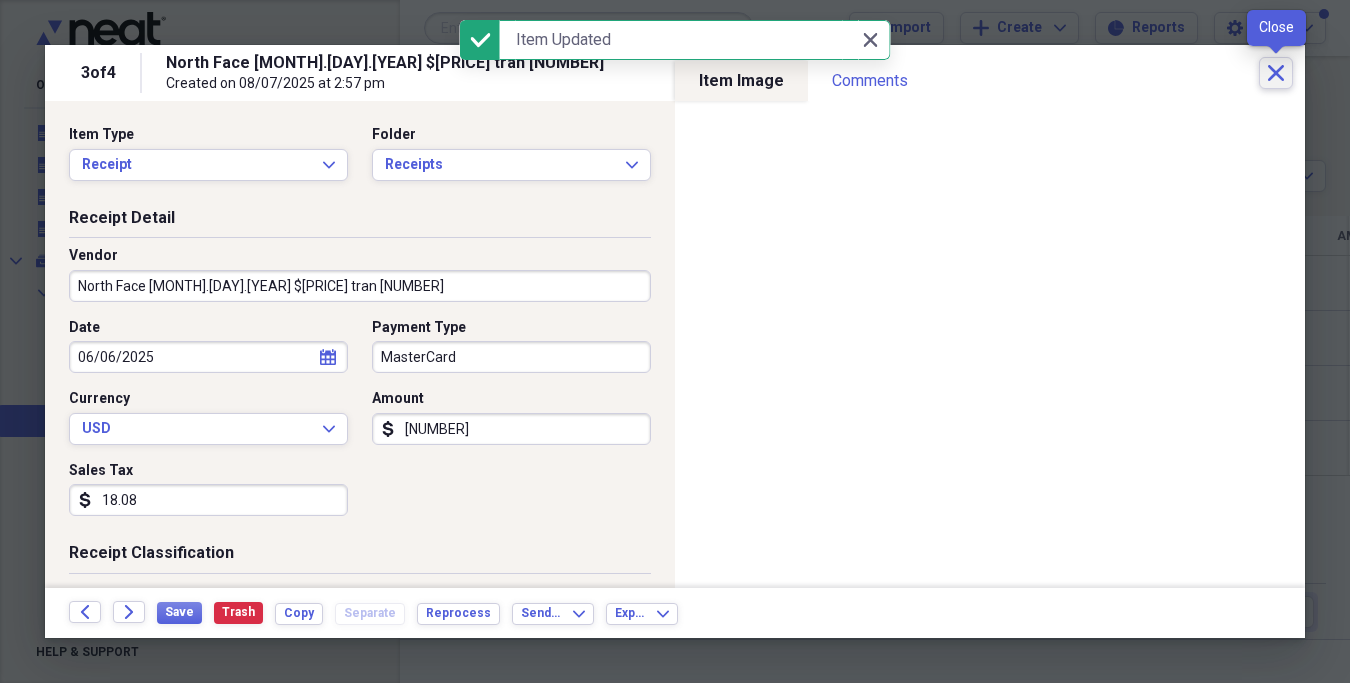 click on "Close" 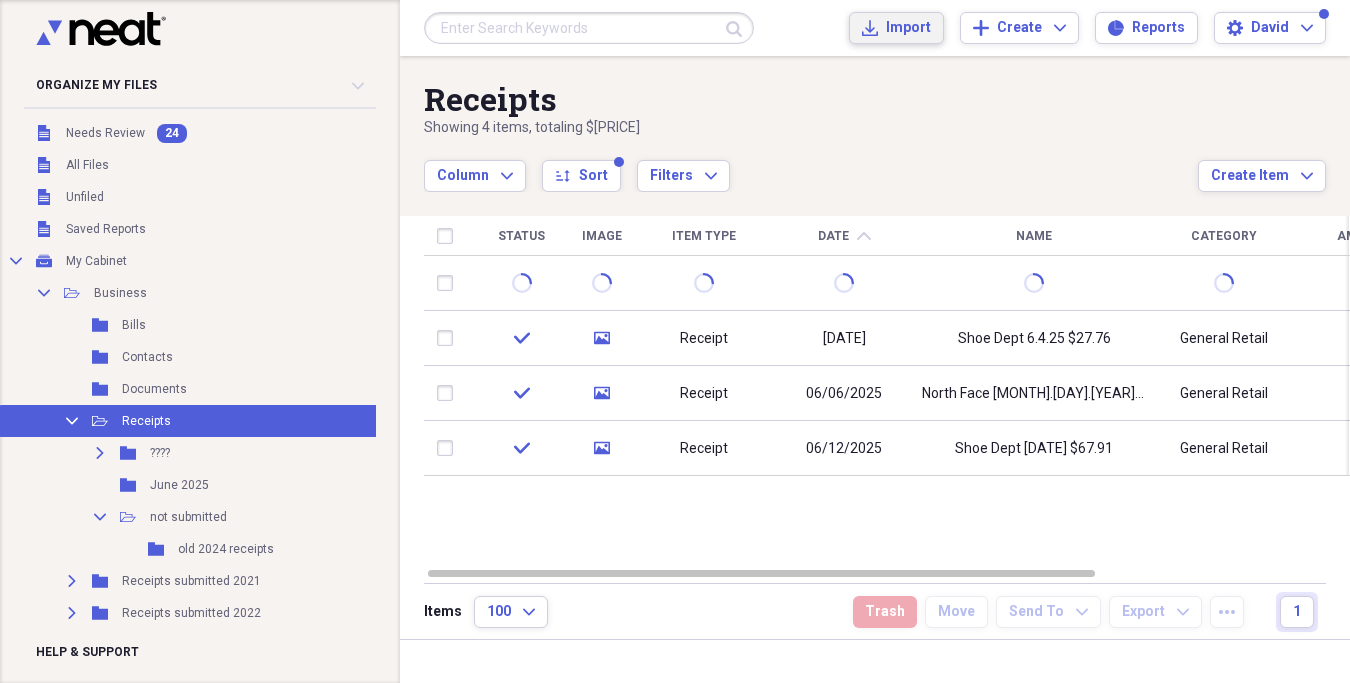 click on "Import" 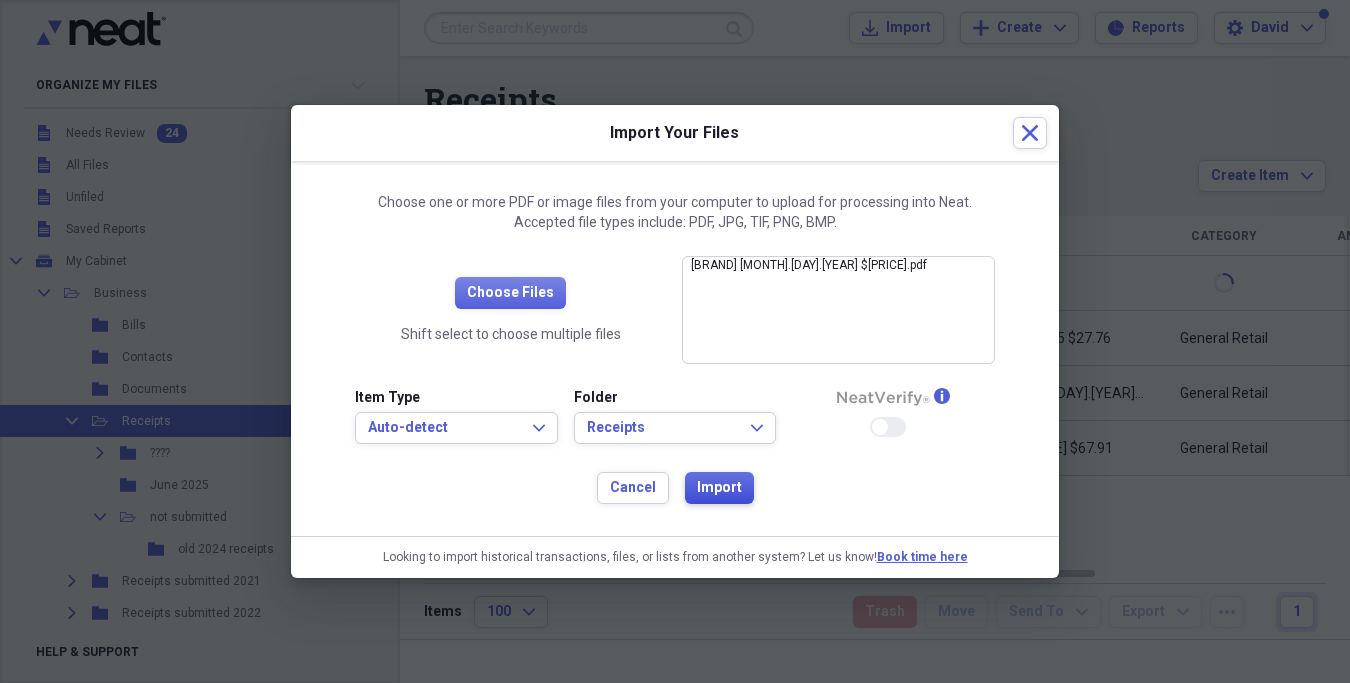 click on "Import" at bounding box center [719, 488] 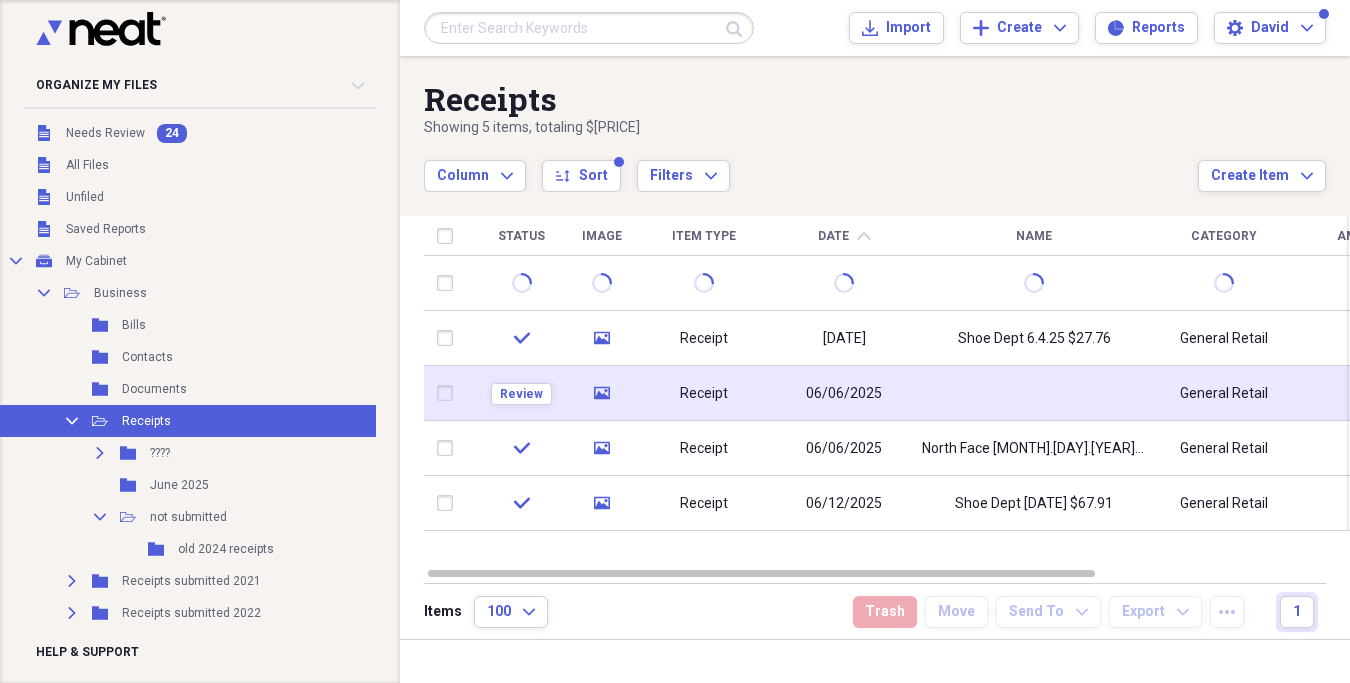 click on "06/06/2025" at bounding box center (844, 393) 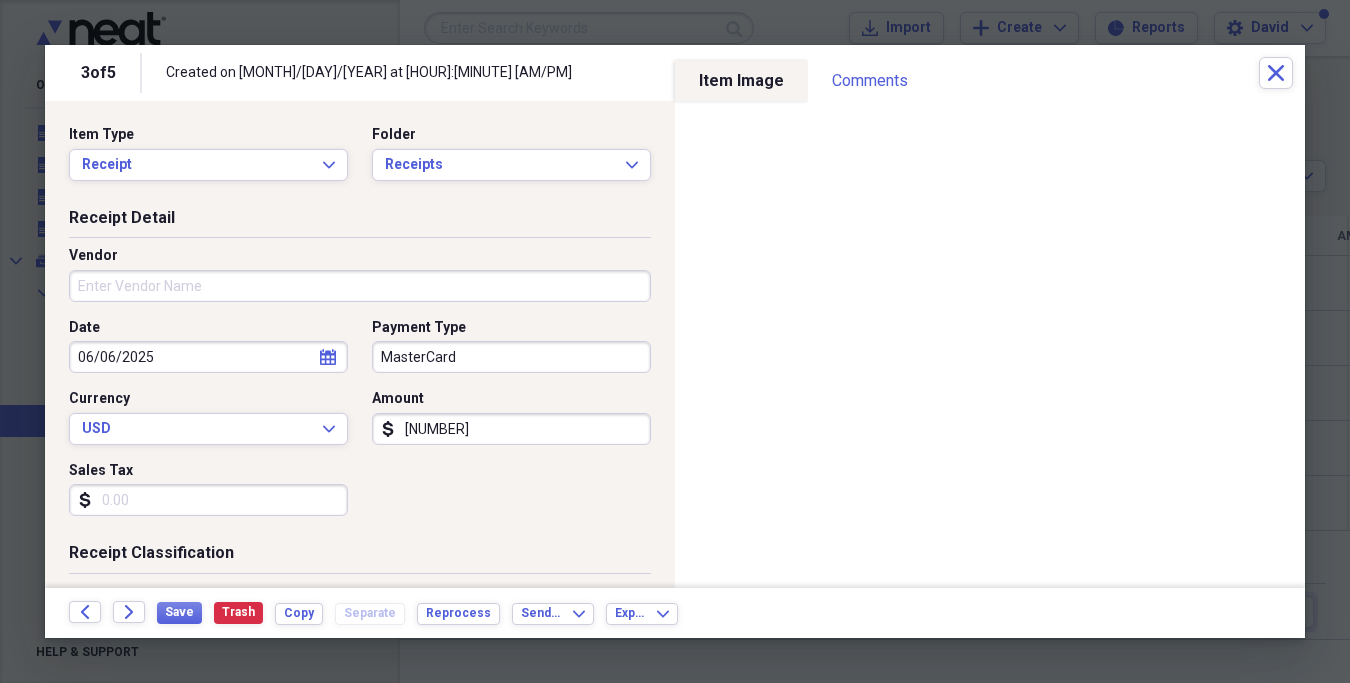 click on "Vendor" at bounding box center (360, 256) 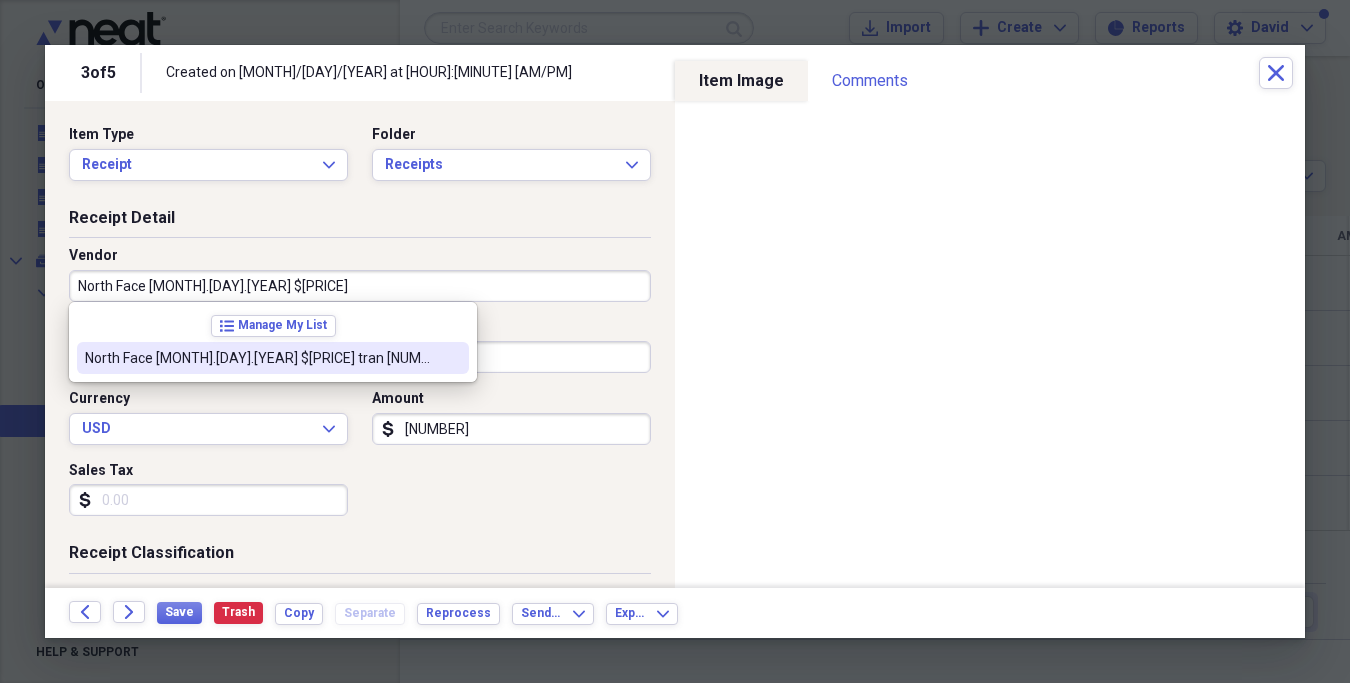 paste on "tran [NUMBER]" 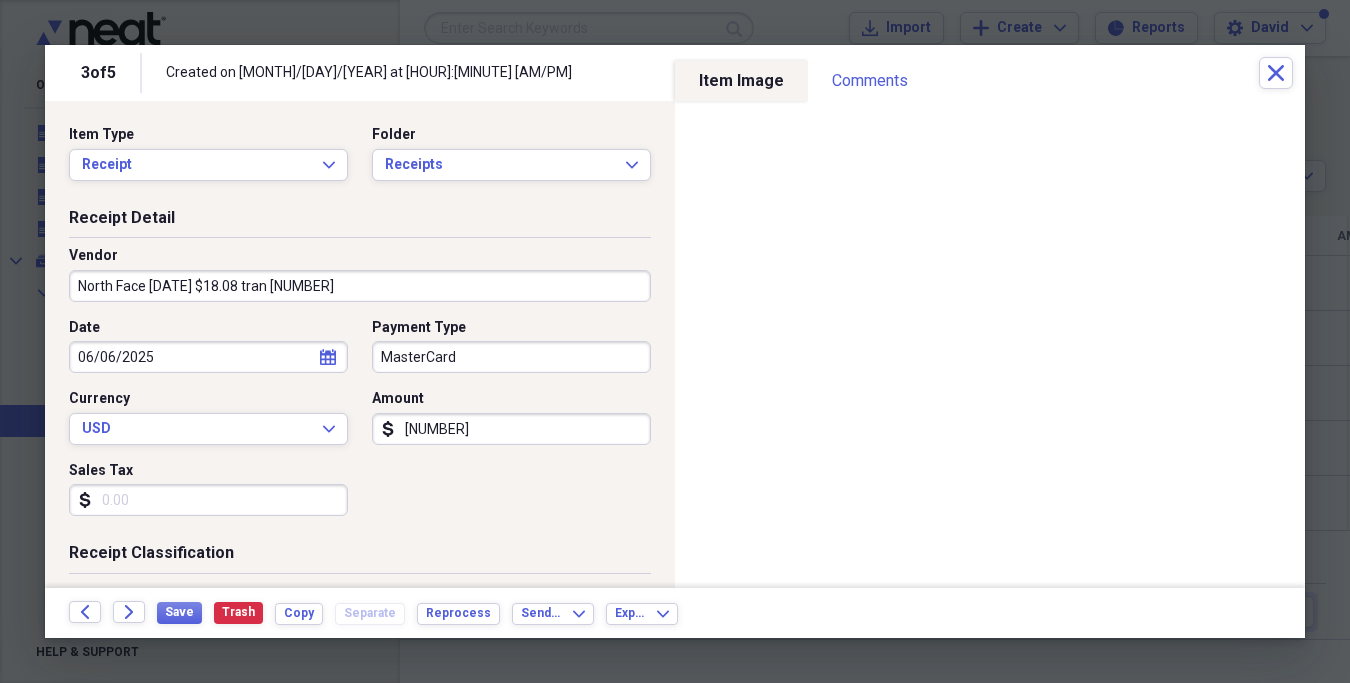 click on "North Face [DATE] $18.08 tran [NUMBER]" at bounding box center [360, 286] 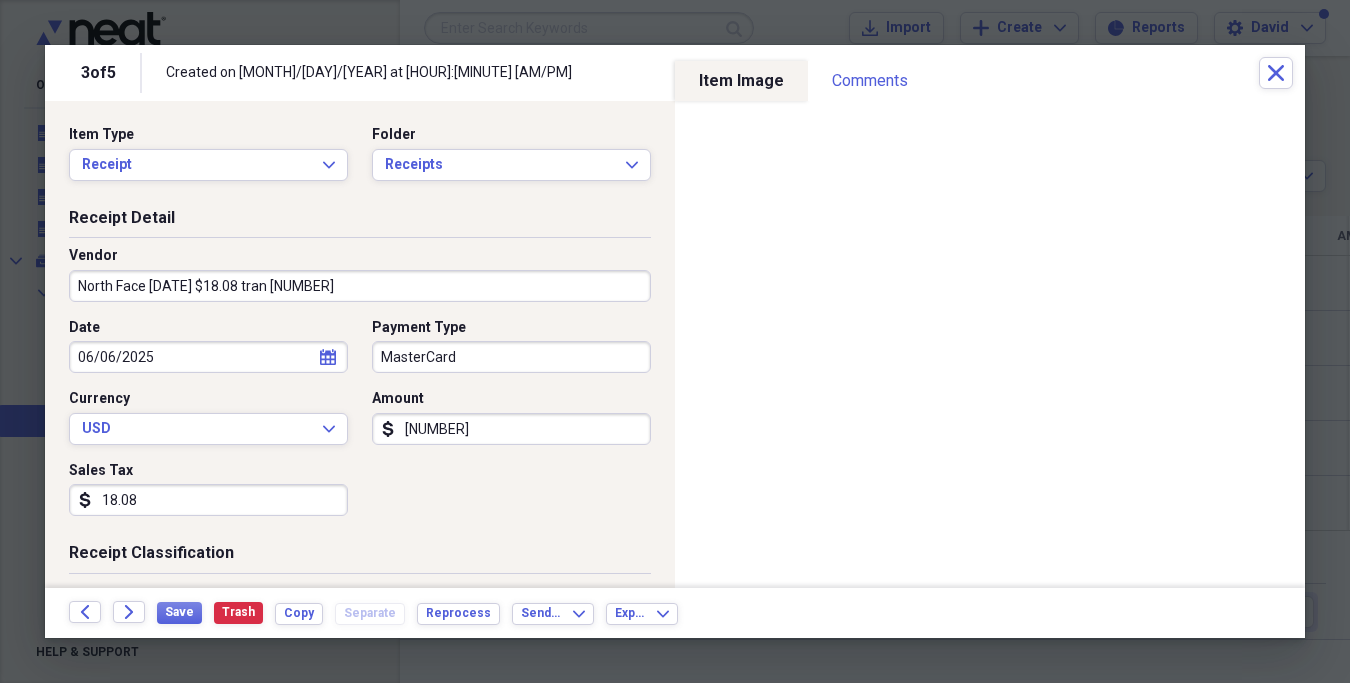 scroll, scrollTop: 134, scrollLeft: 0, axis: vertical 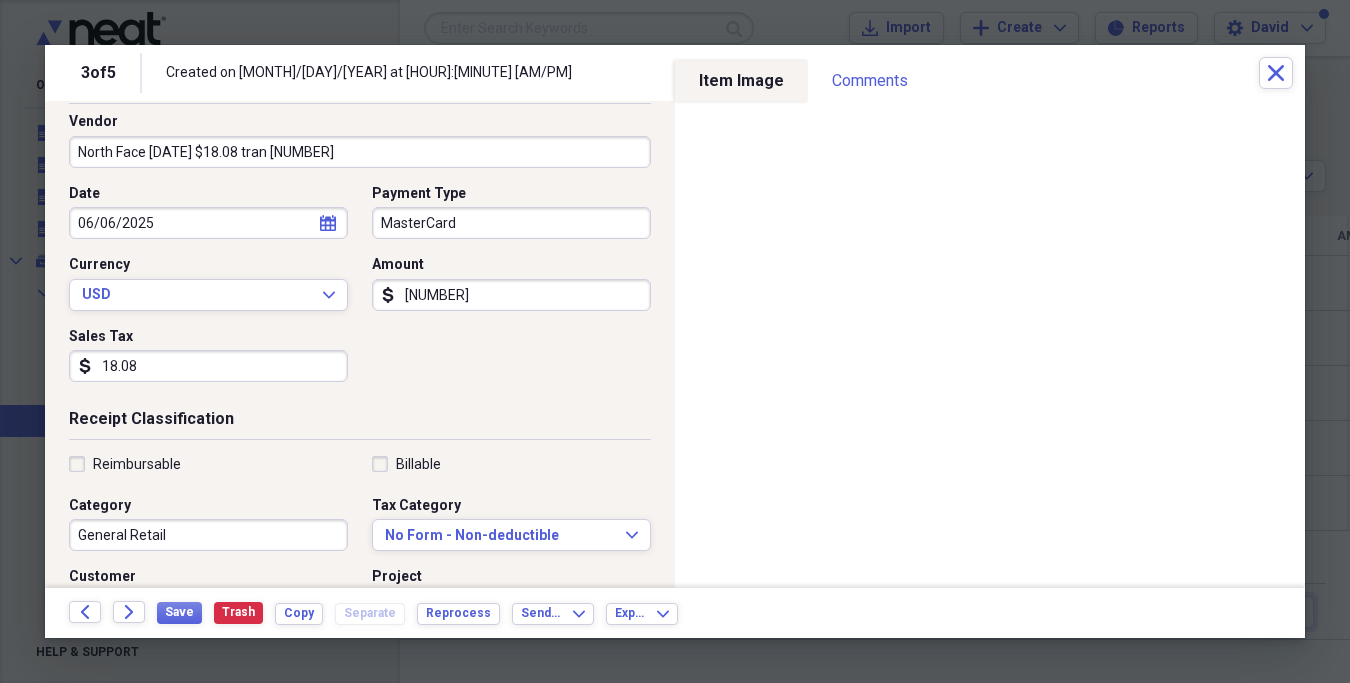 type on "18.08" 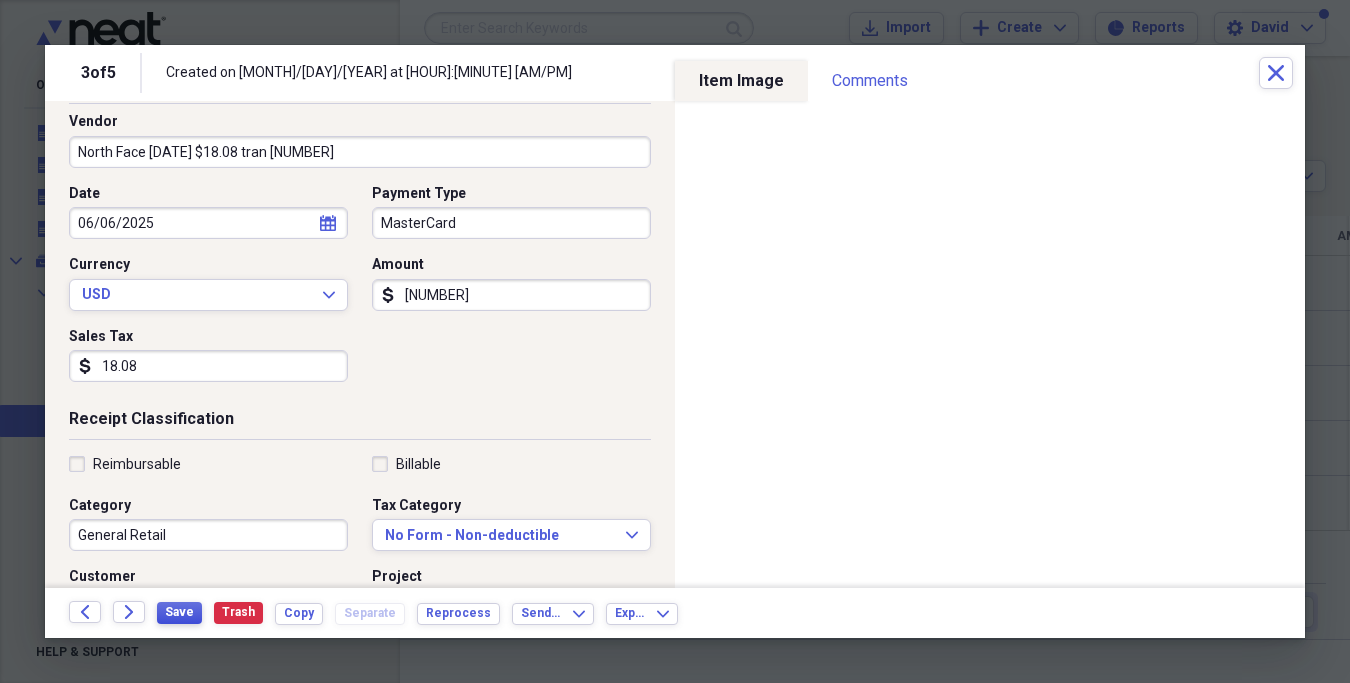 click on "Save" at bounding box center [179, 612] 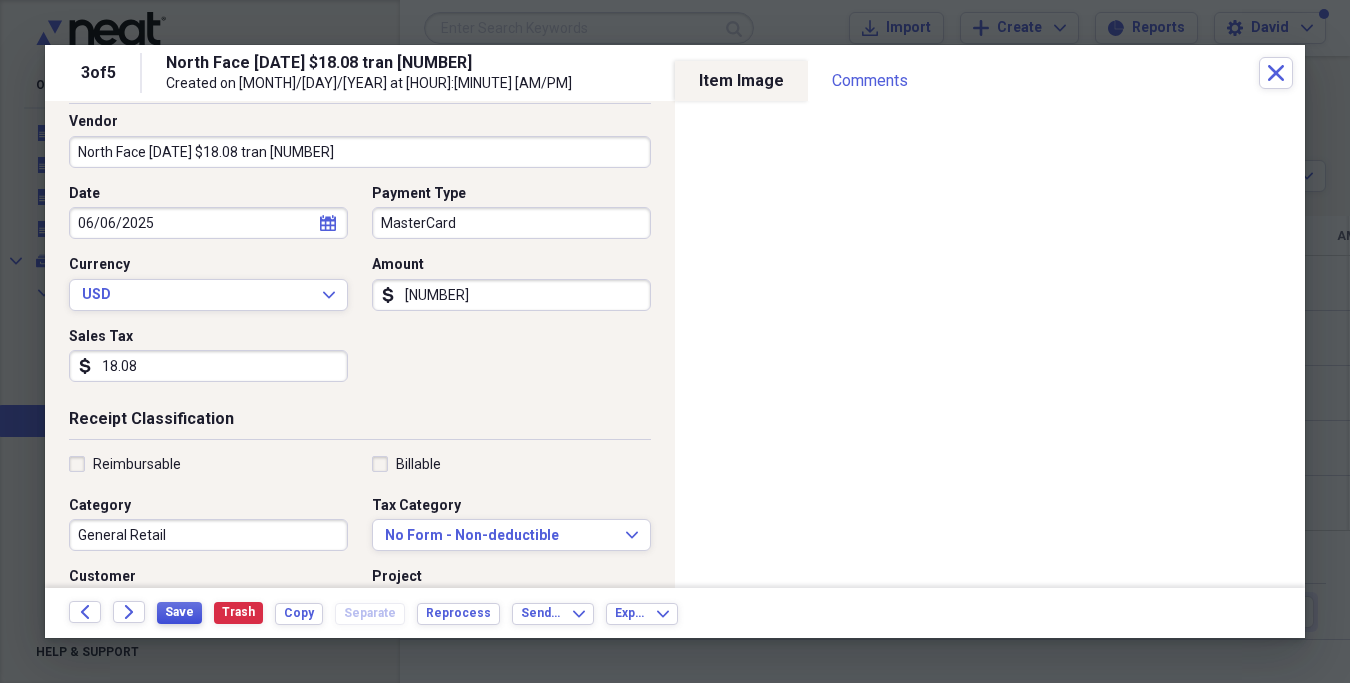 click on "Save" at bounding box center [179, 612] 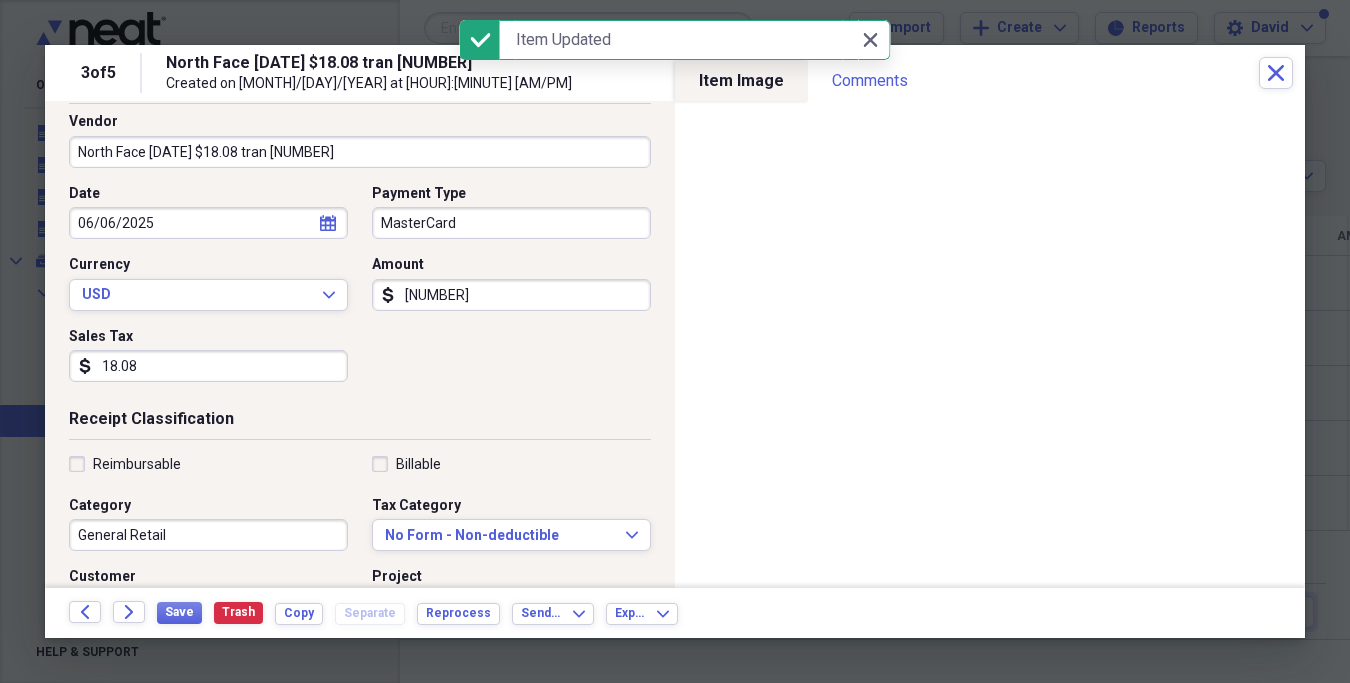 click on "3 of 5 North Face [DATE] $18.08 tran [NUMBER] Created on [DATE] at [TIME] Close" at bounding box center (675, 73) 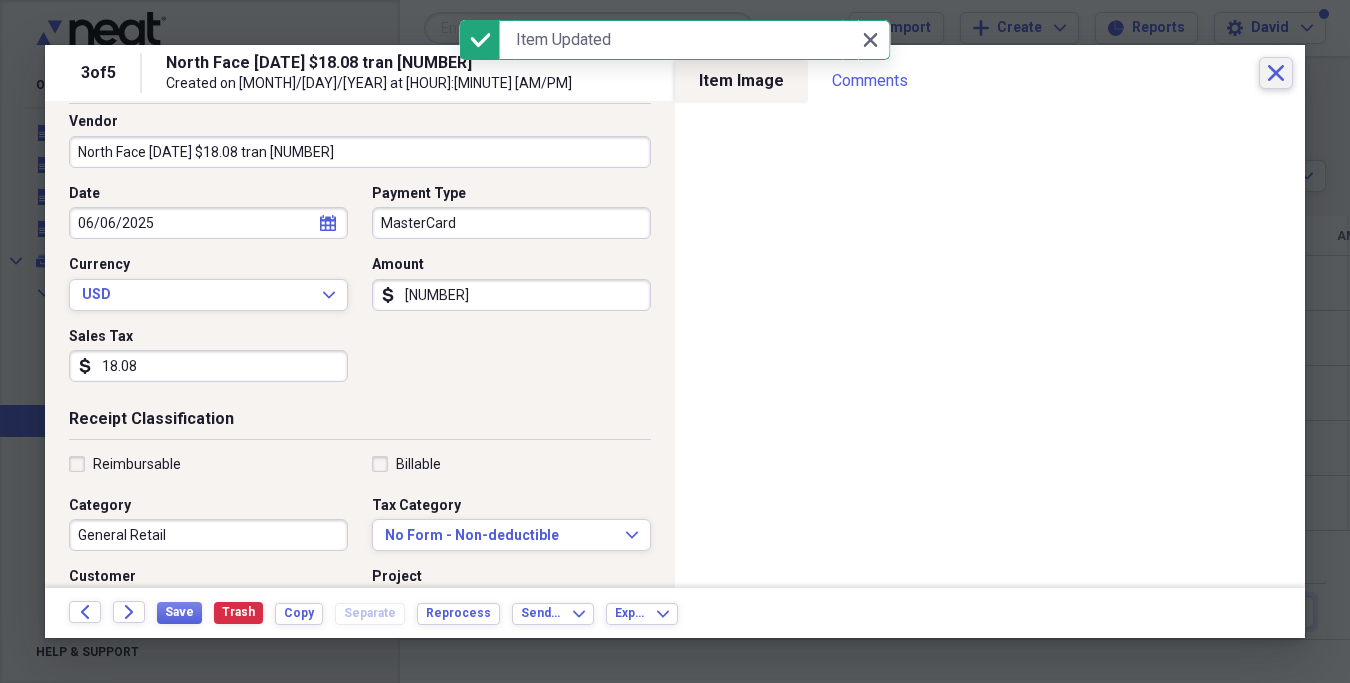 click on "Close" at bounding box center (1276, 73) 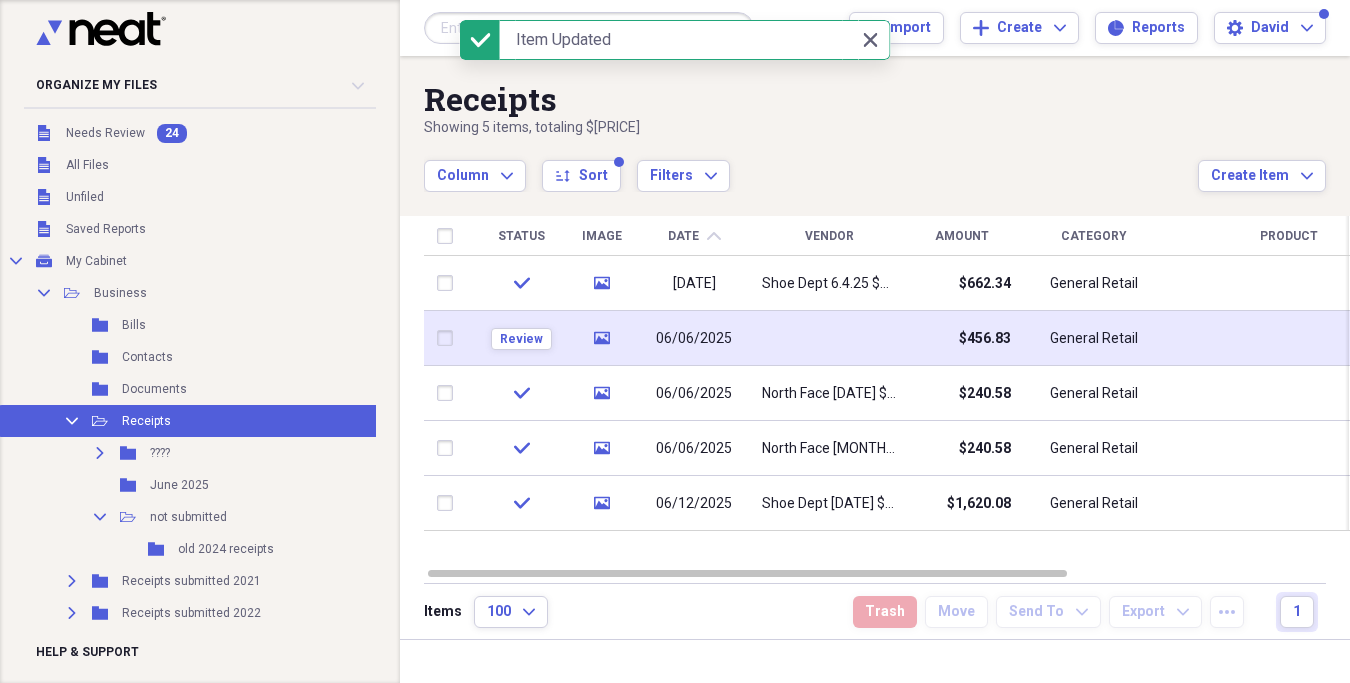 click at bounding box center [829, 338] 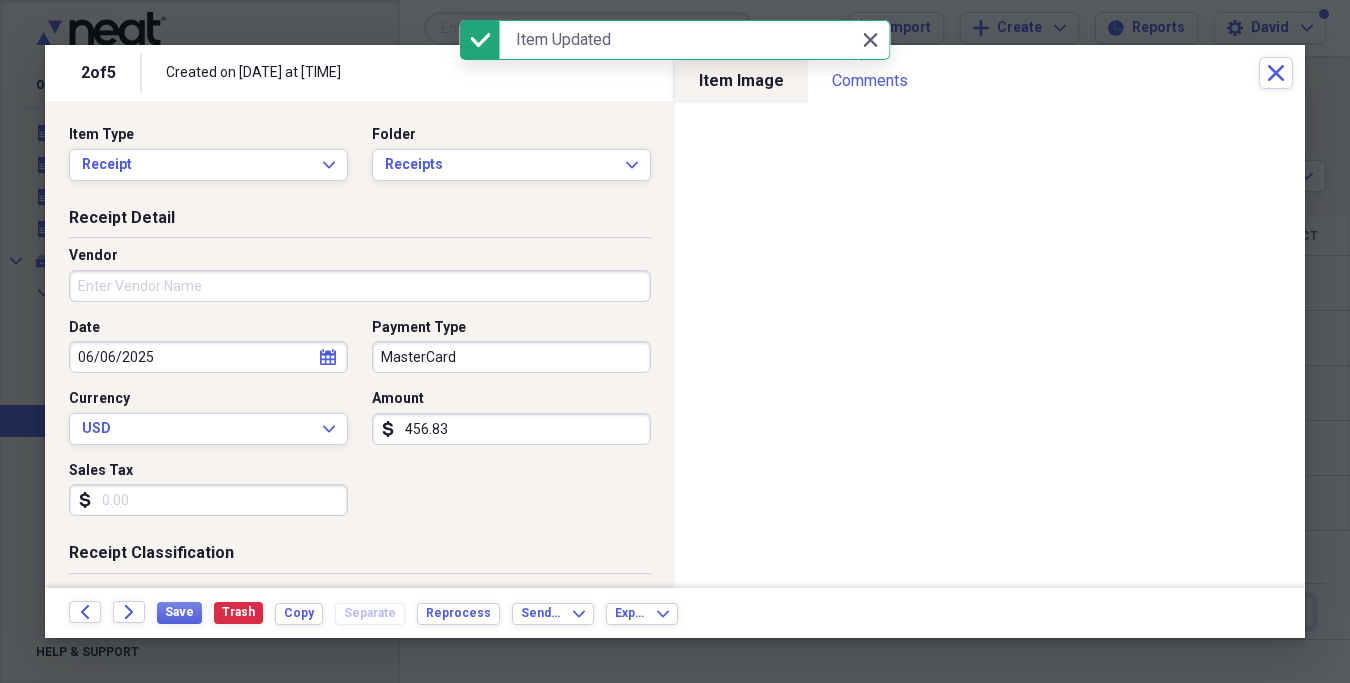 click on "Vendor" at bounding box center (360, 282) 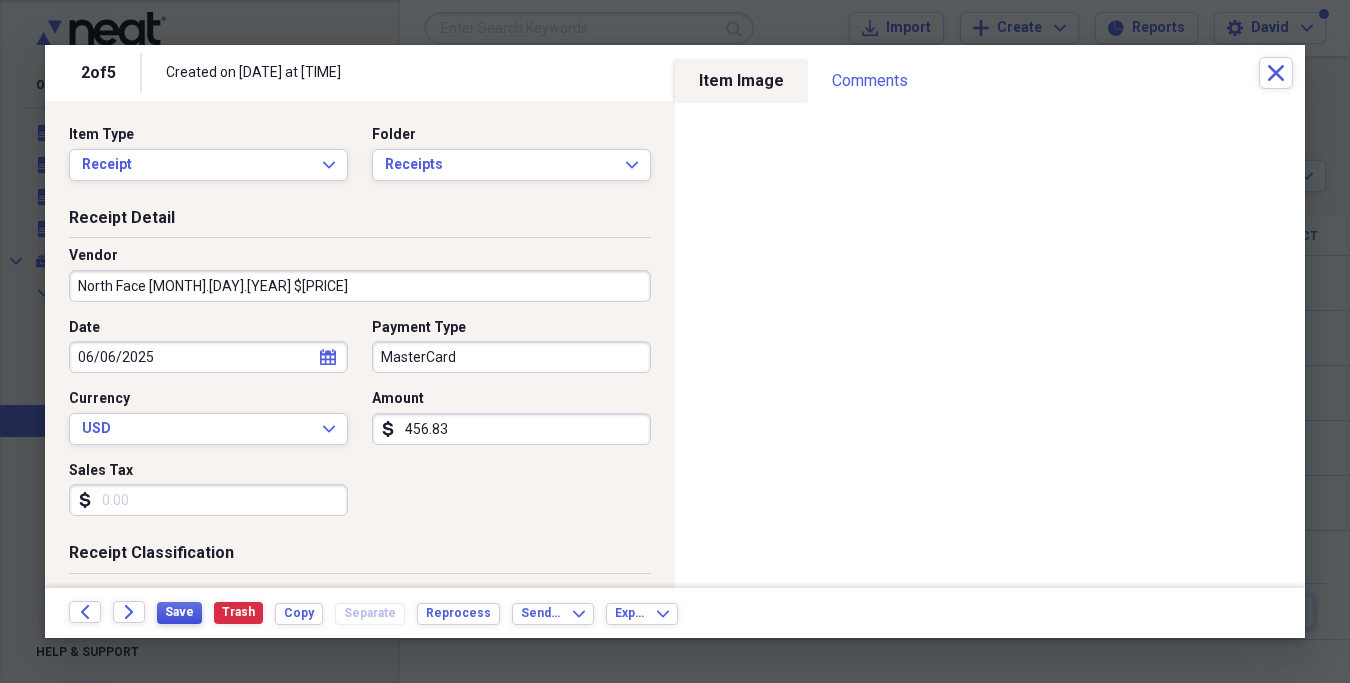 type on "North Face [MONTH].[DAY].[YEAR] $[PRICE]" 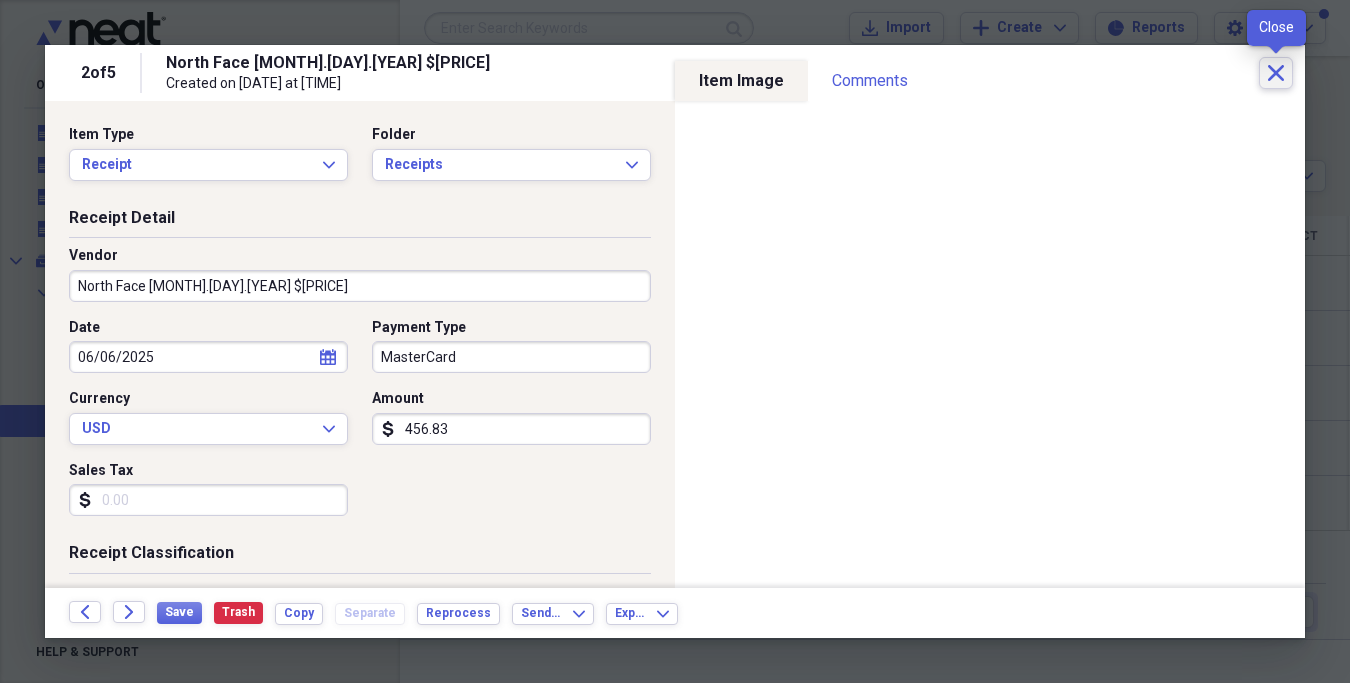 click on "Close" 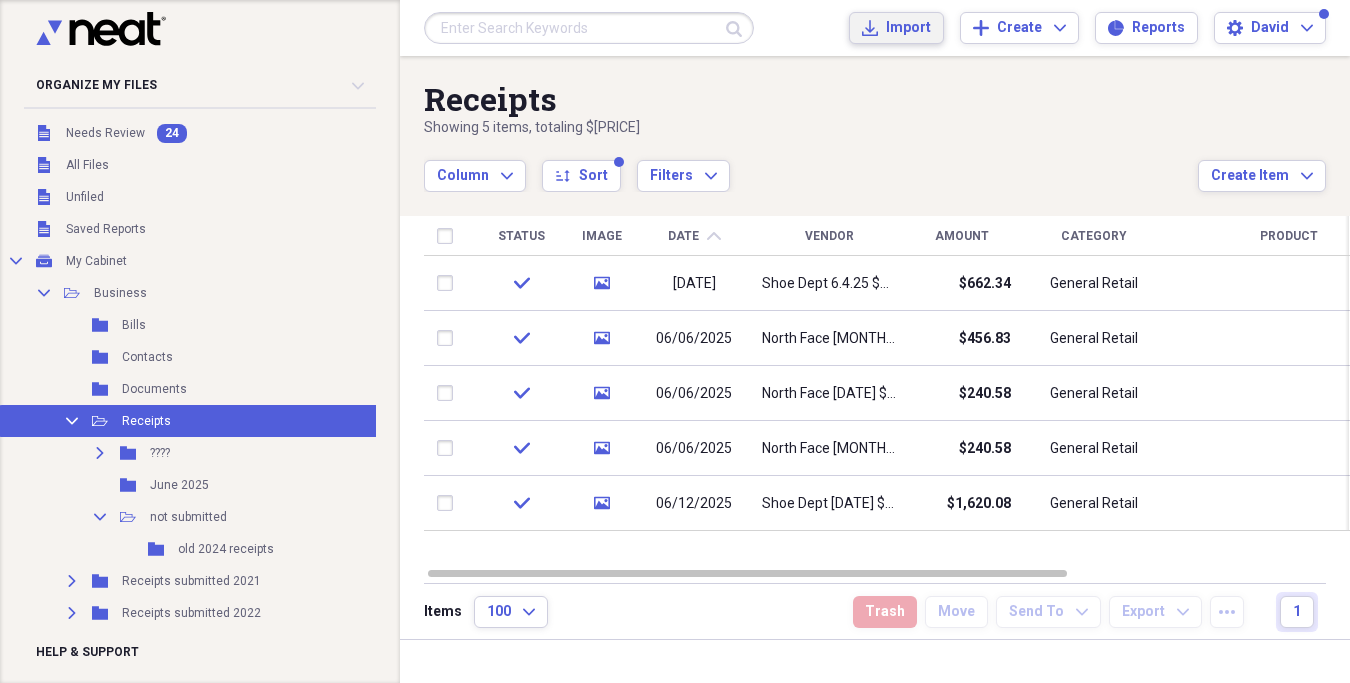 click on "Import" at bounding box center [908, 28] 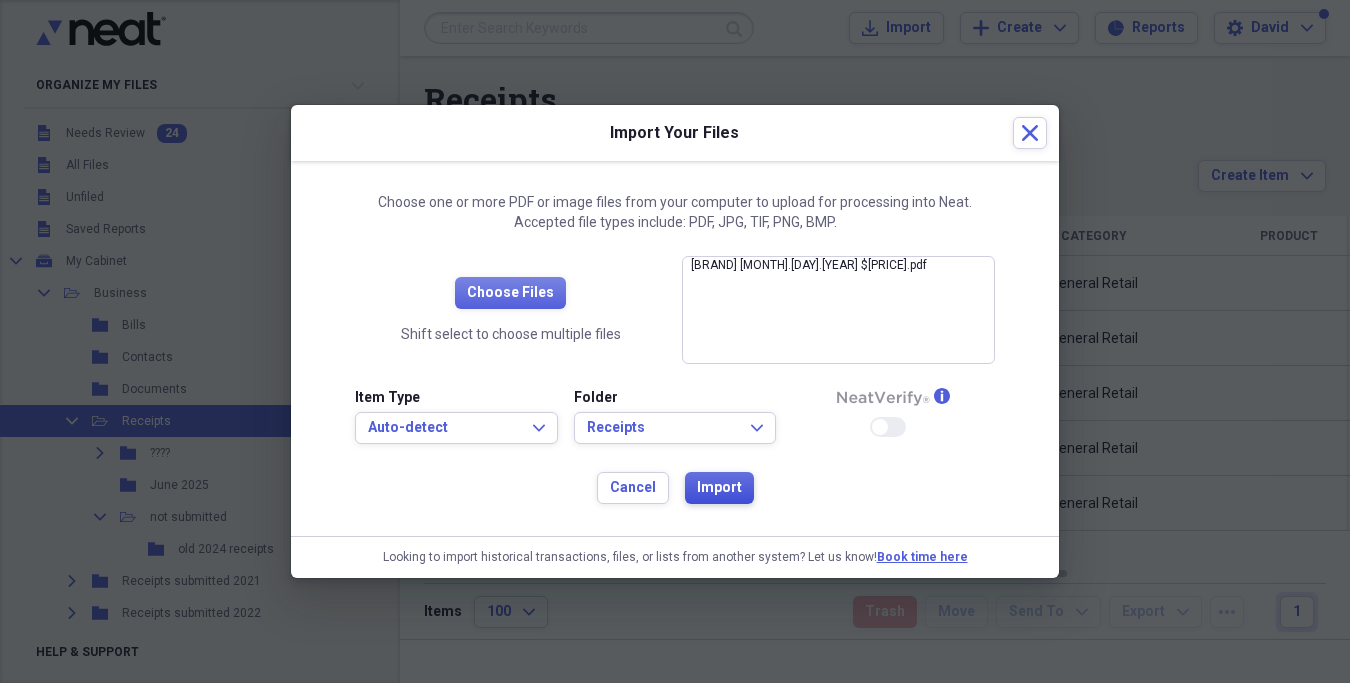 click on "Import" at bounding box center (719, 488) 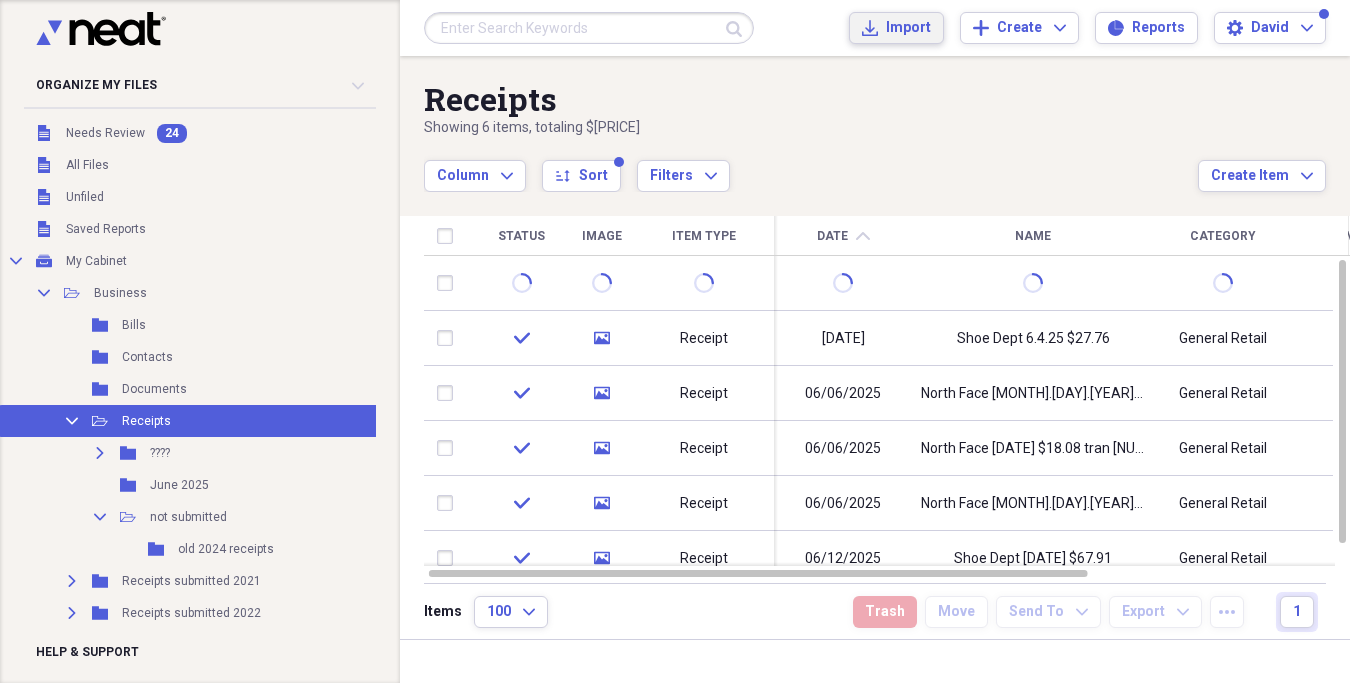 click on "Import" at bounding box center (908, 28) 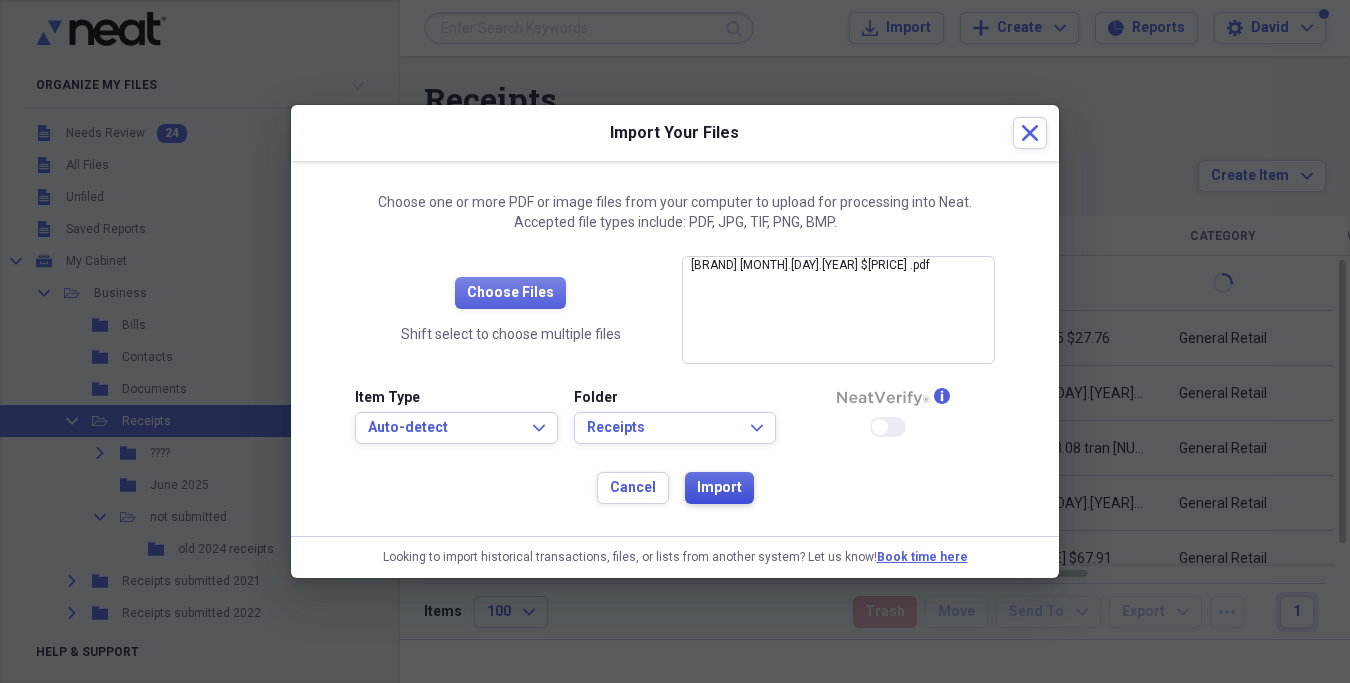 click on "Import" at bounding box center (719, 488) 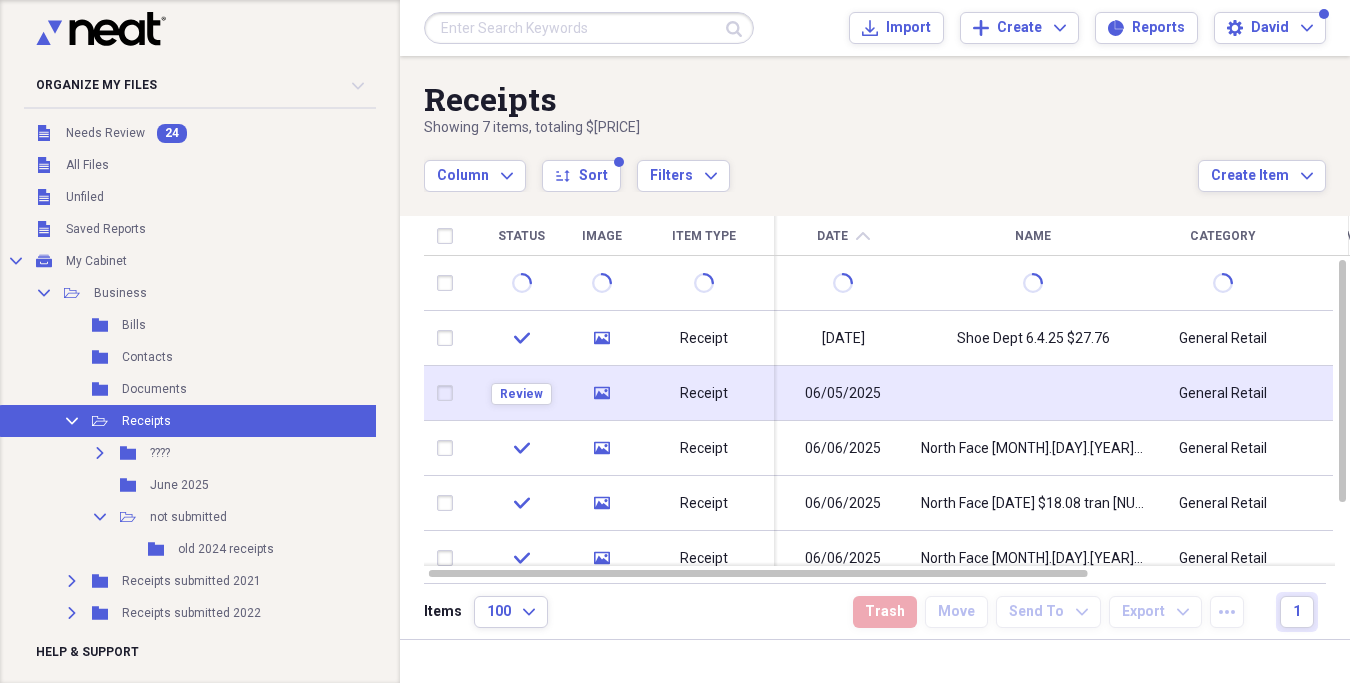 click on "06/05/2025" at bounding box center [843, 393] 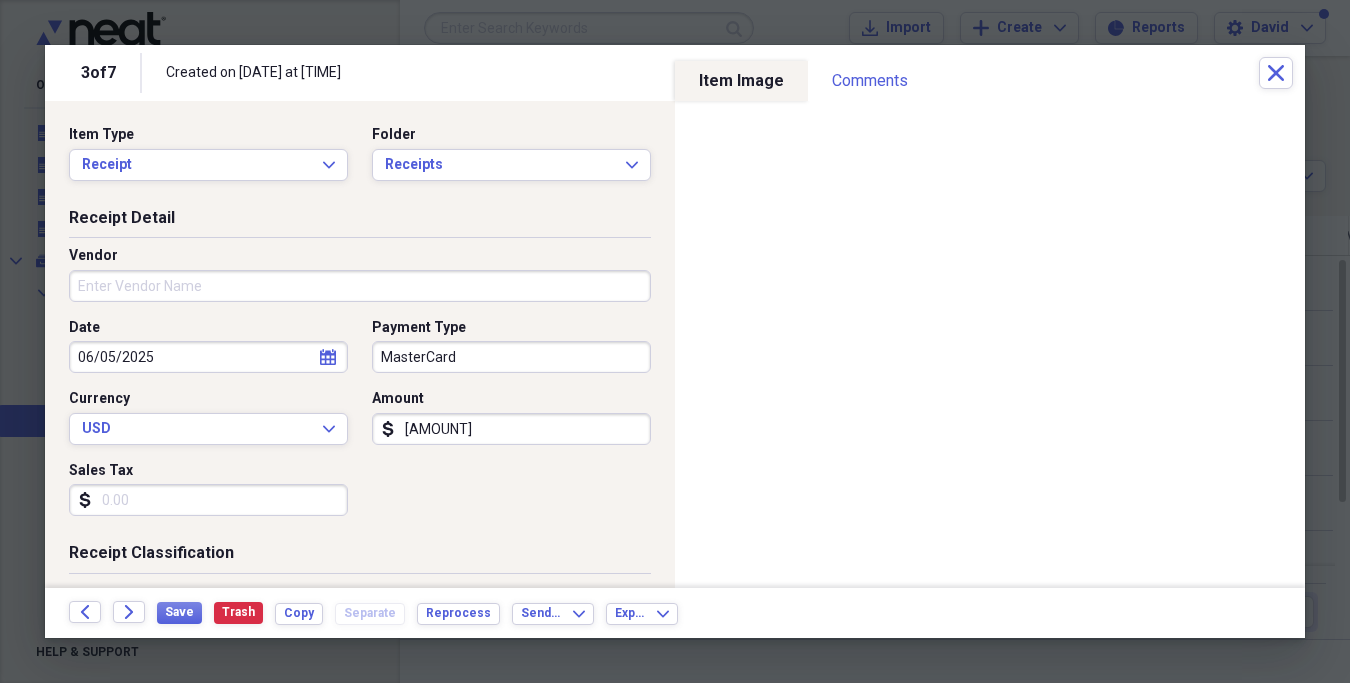 click on "Vendor" at bounding box center (360, 286) 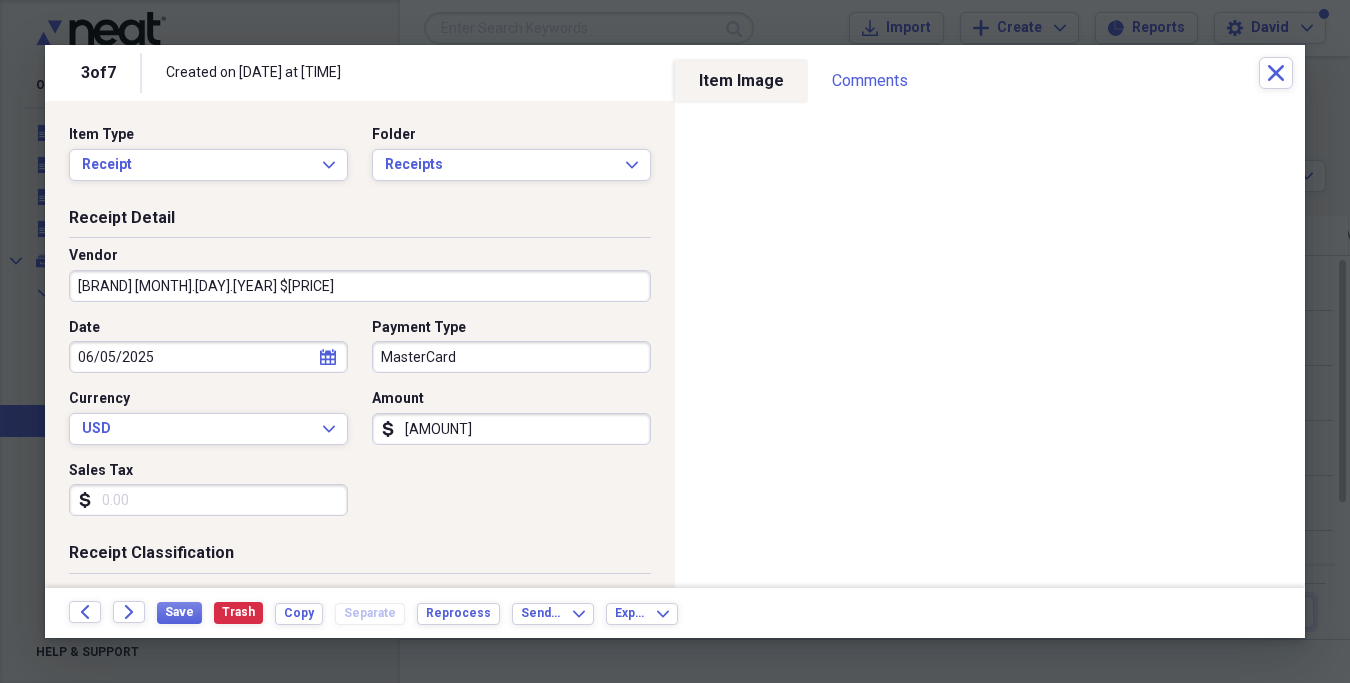 click on "[BRAND] [MONTH].[DAY].[YEAR] $[PRICE]" at bounding box center (360, 286) 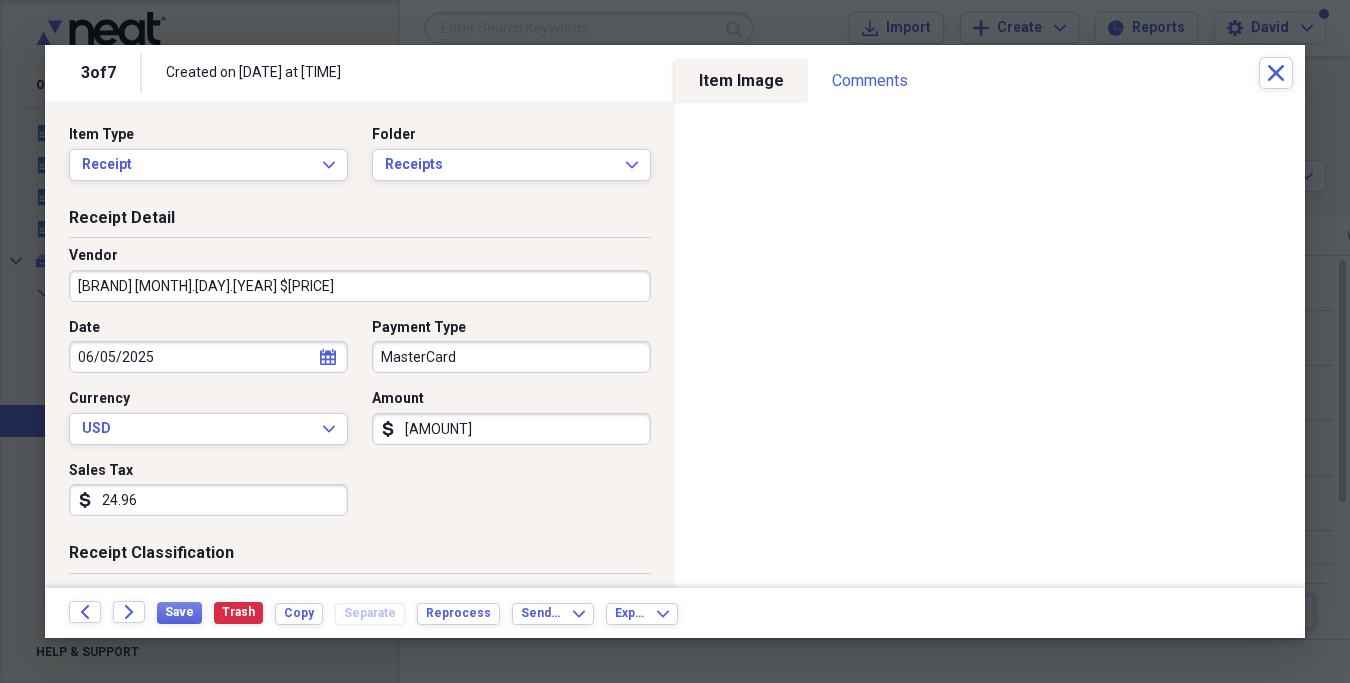 type on "24.96" 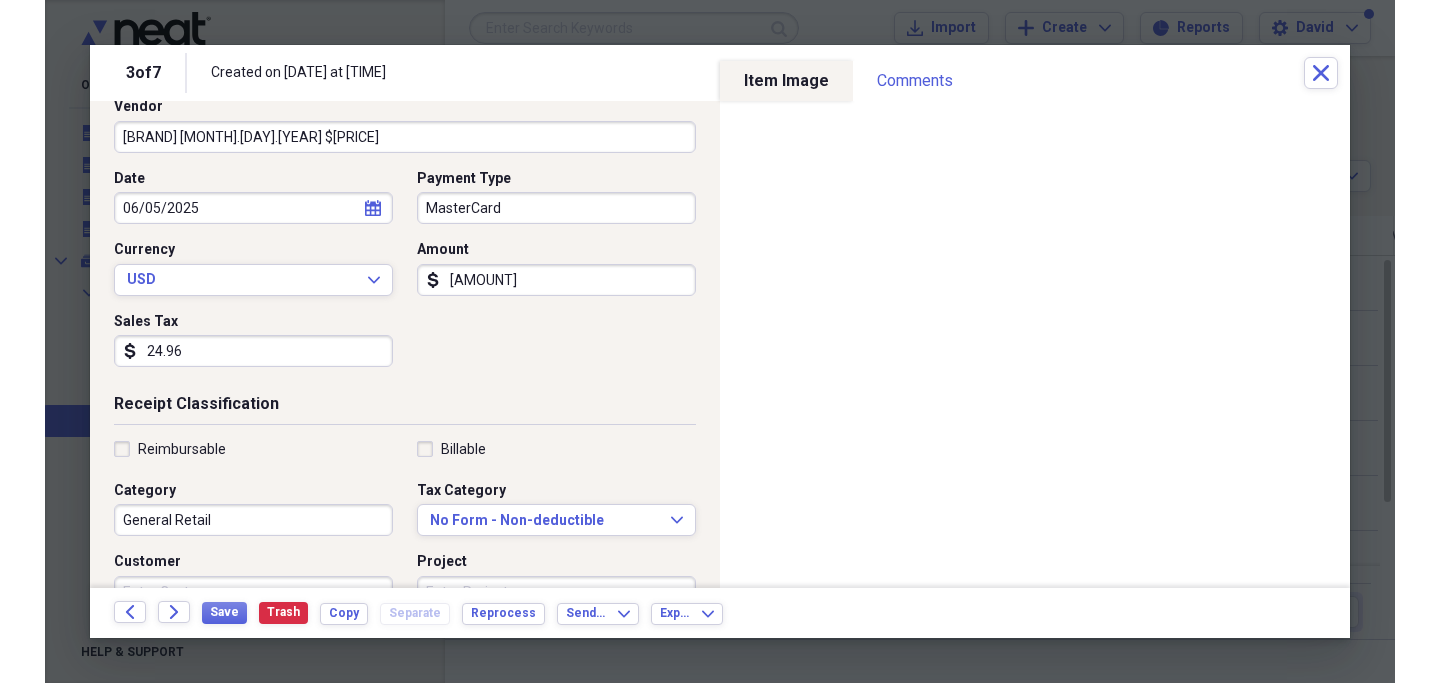 scroll, scrollTop: 160, scrollLeft: 0, axis: vertical 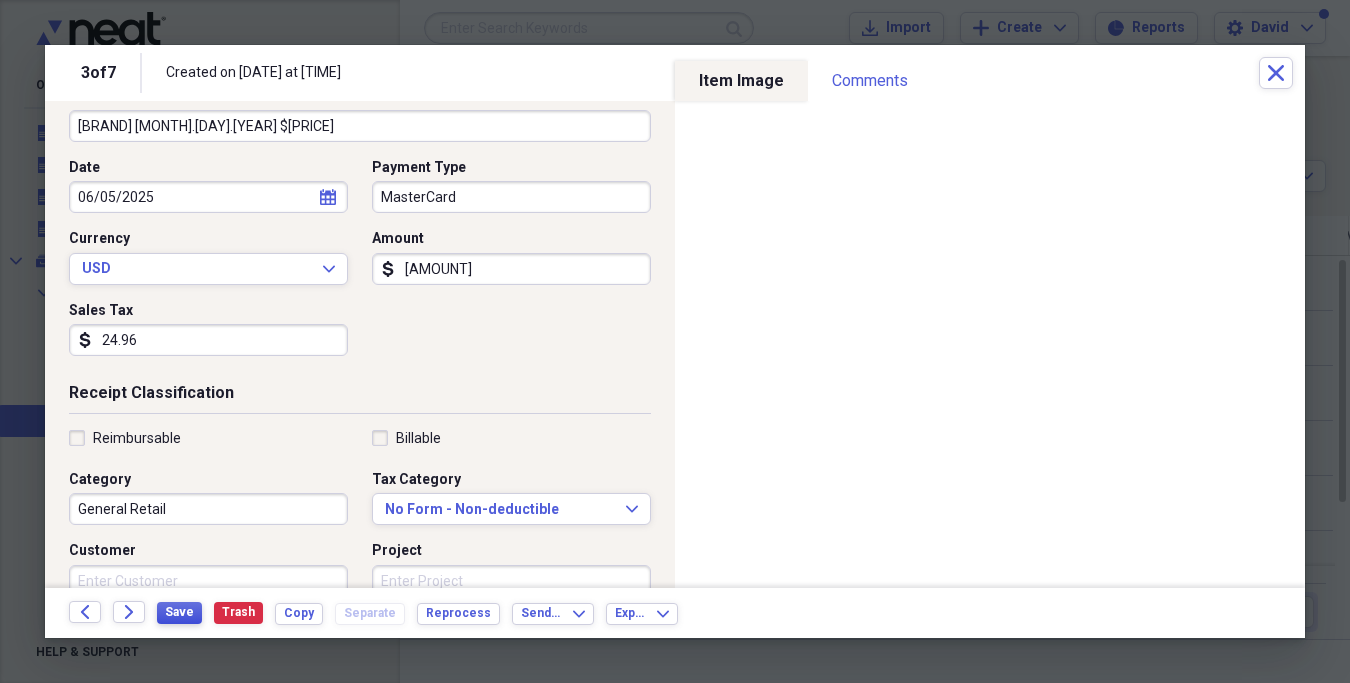 click on "Save" at bounding box center (179, 612) 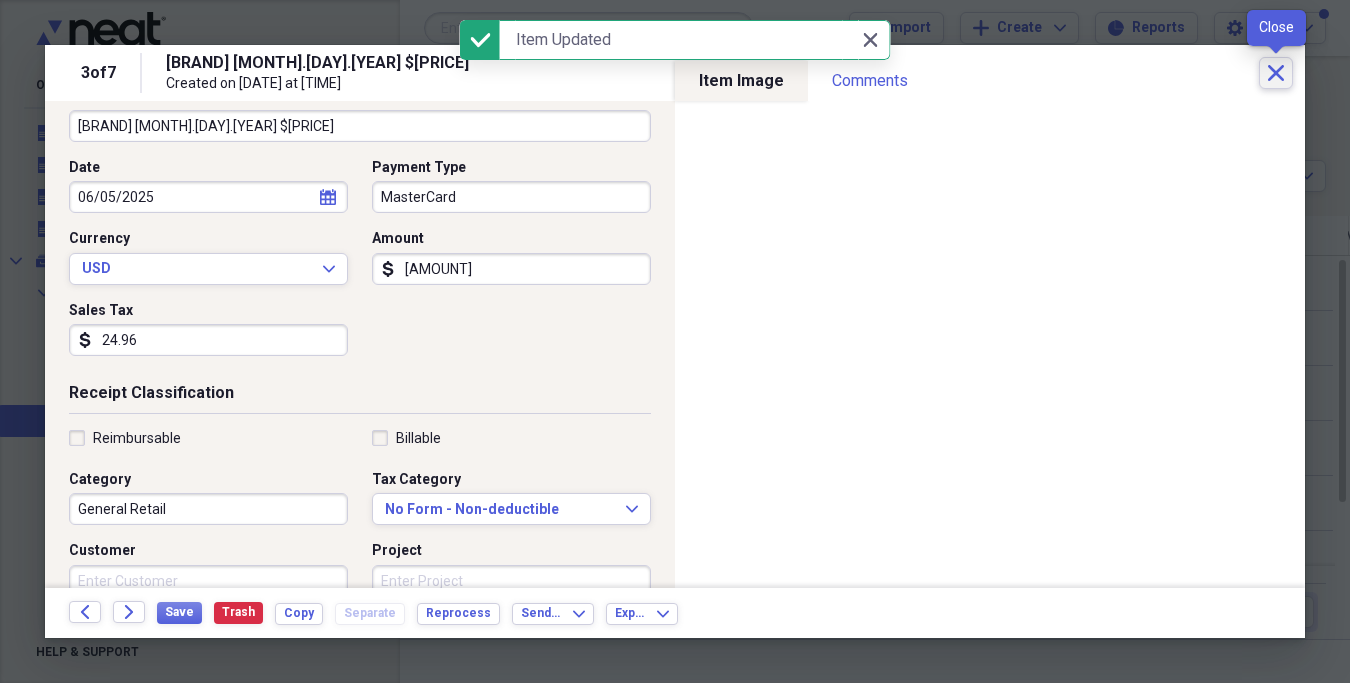 click 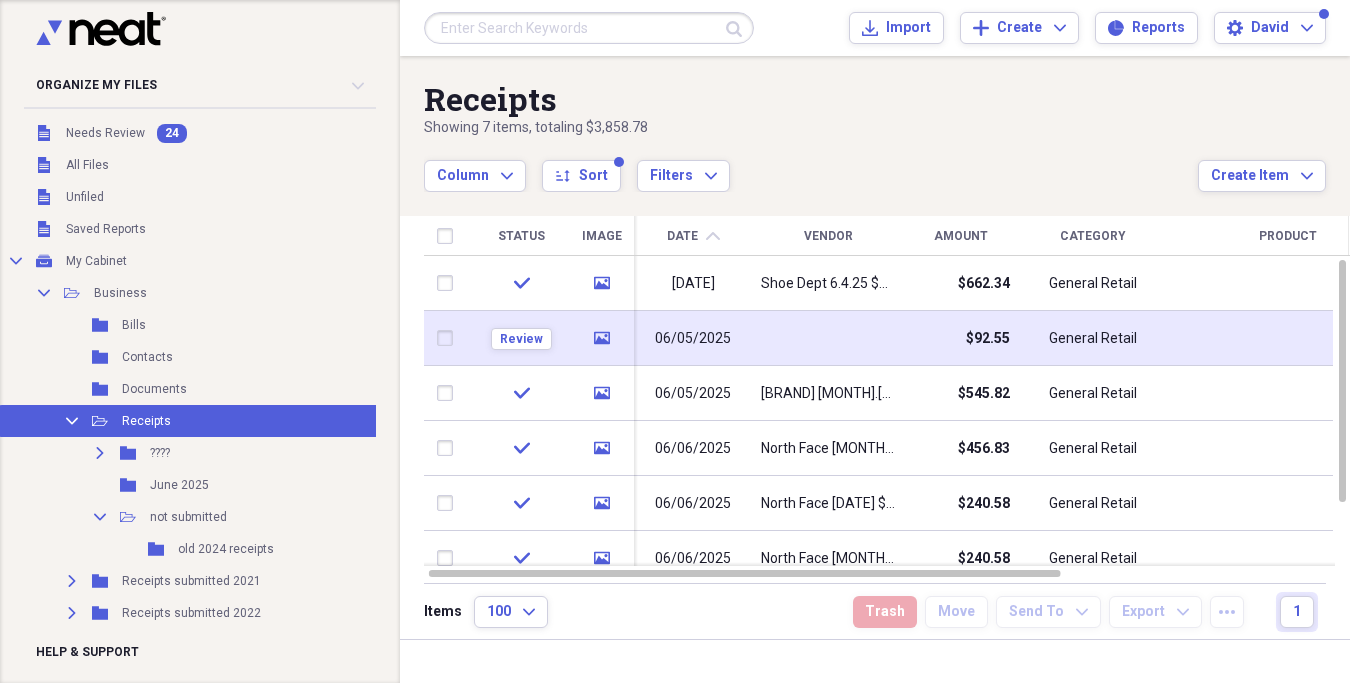 click at bounding box center (828, 338) 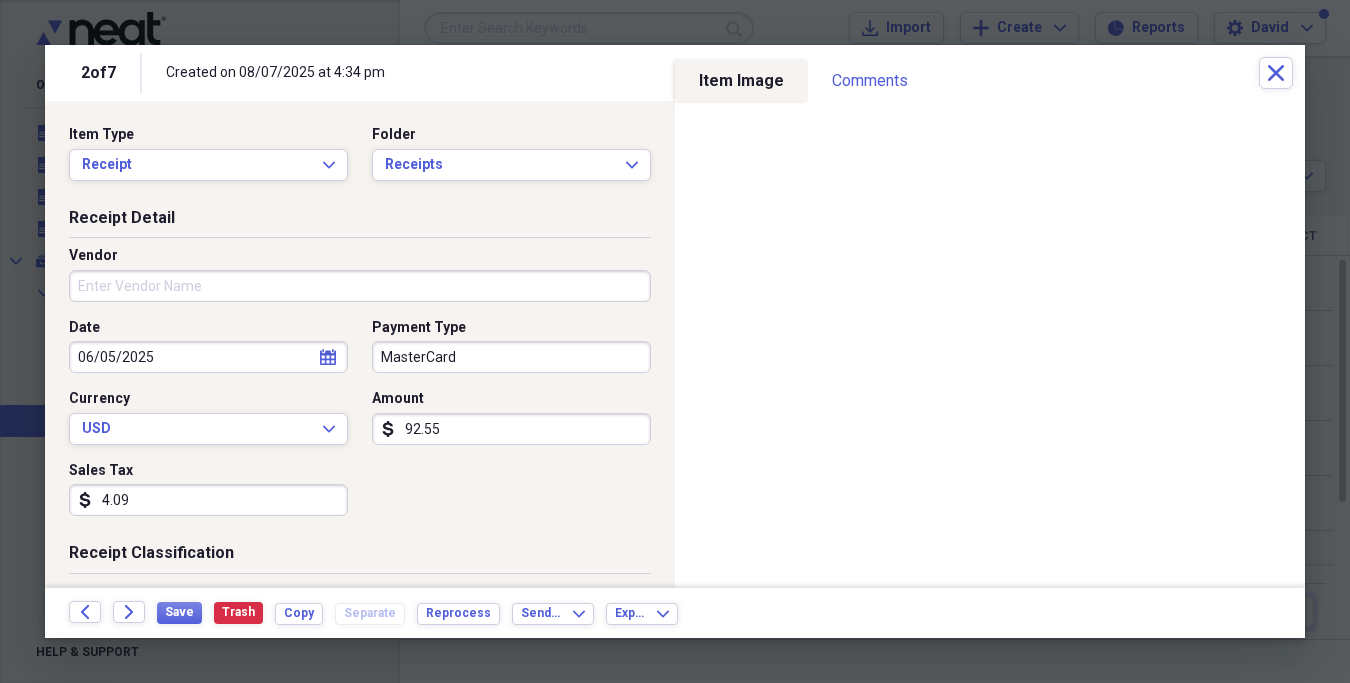 click on "Vendor" at bounding box center [360, 286] 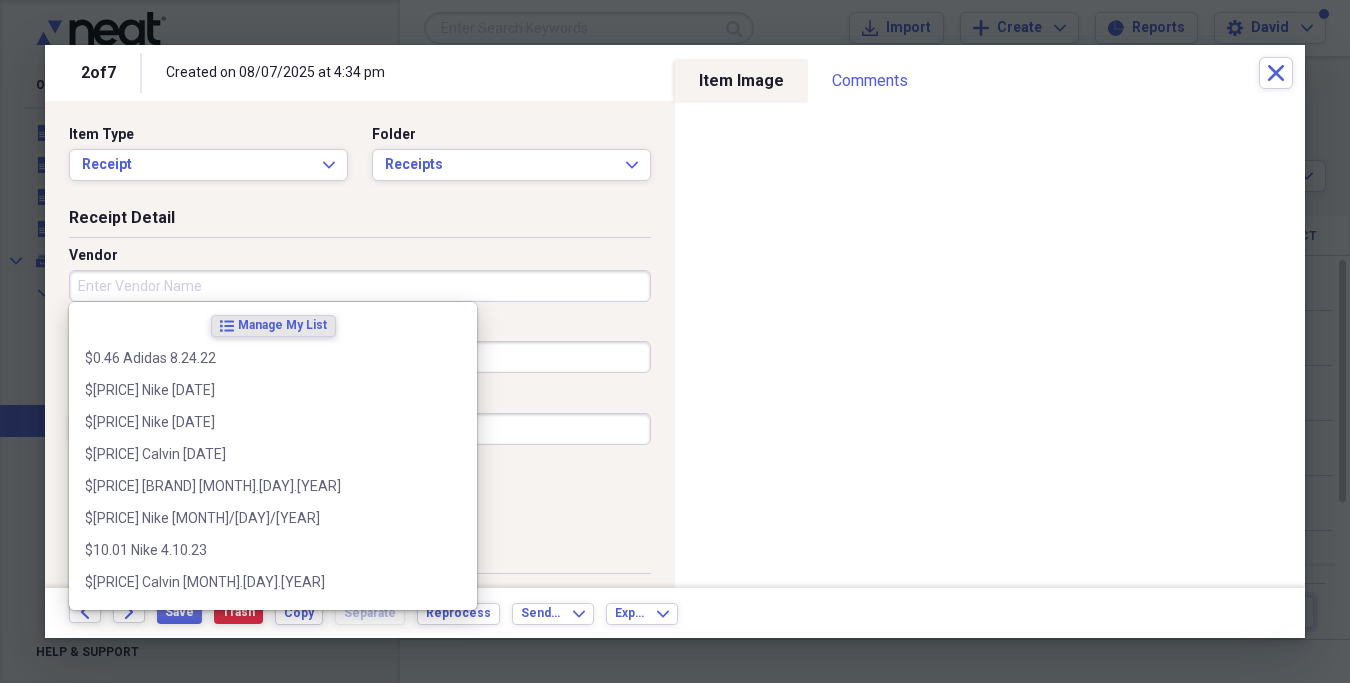 paste on "[BRAND] [MONTH].[DAY].[YEAR] $[PRICE]" 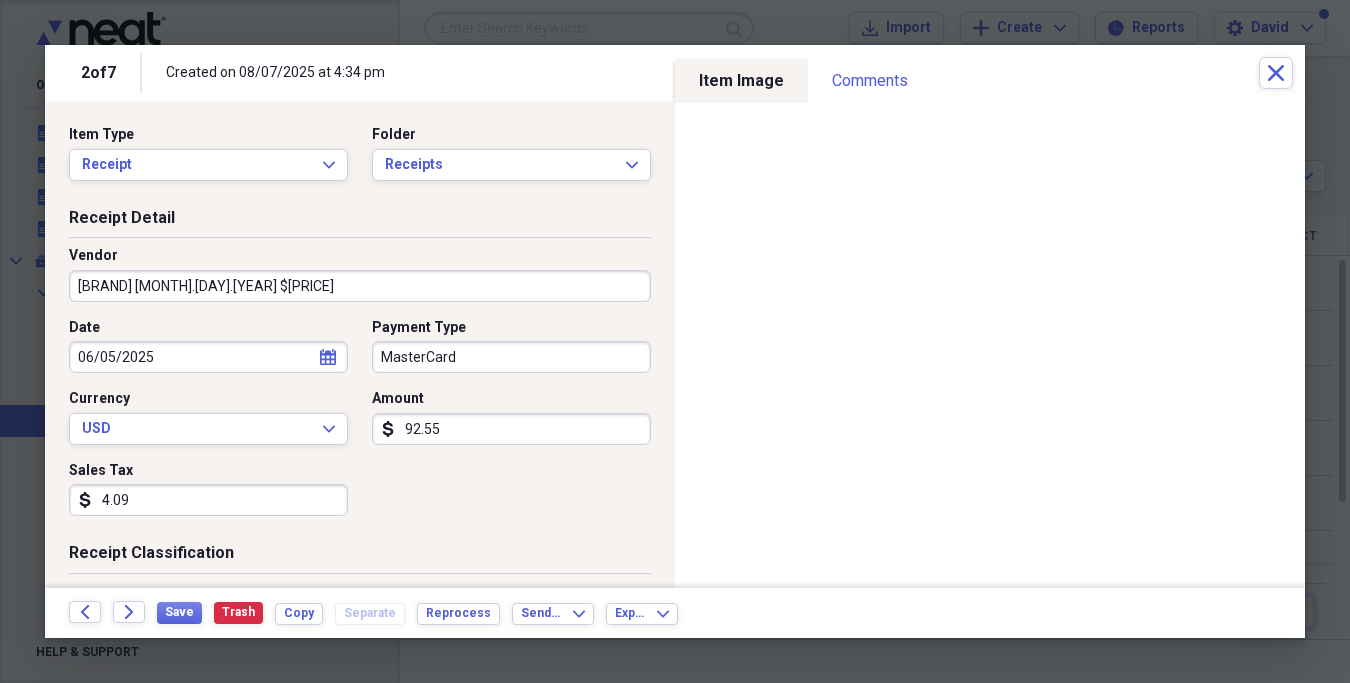 click on "[BRAND] [MONTH].[DAY].[YEAR] $[PRICE]" at bounding box center [360, 286] 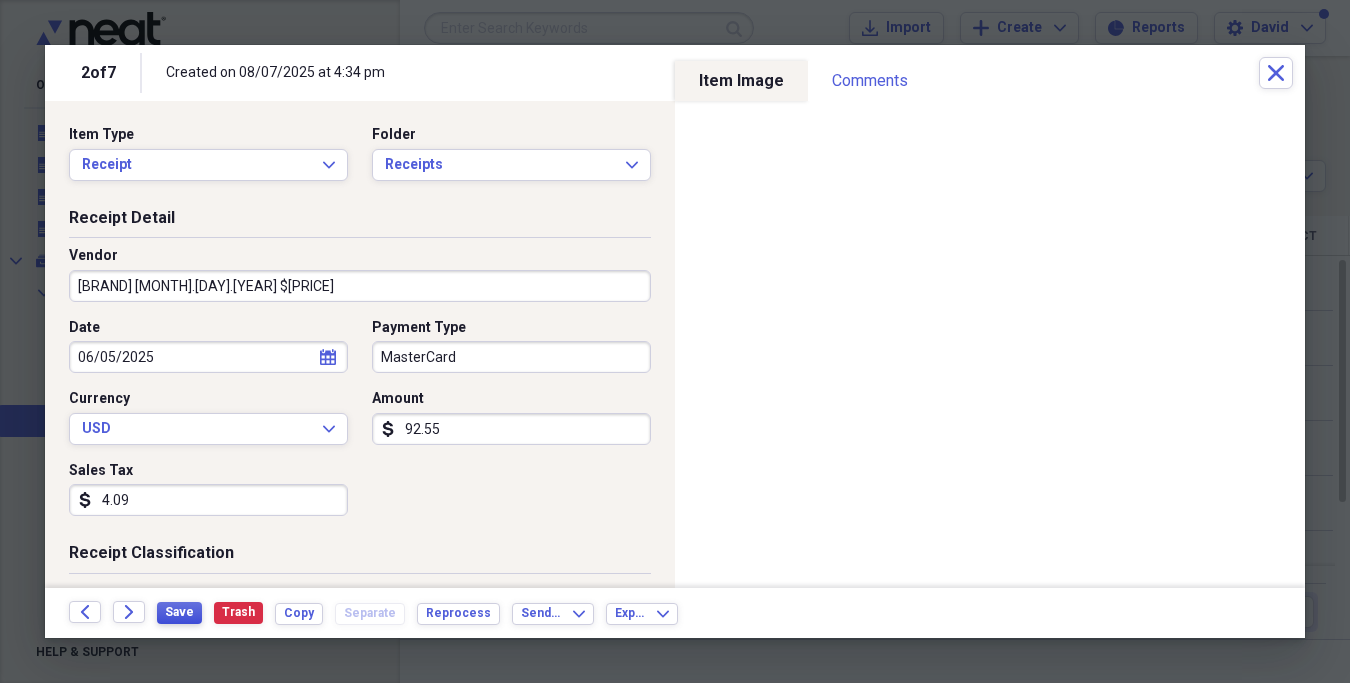 click on "Save" at bounding box center [179, 612] 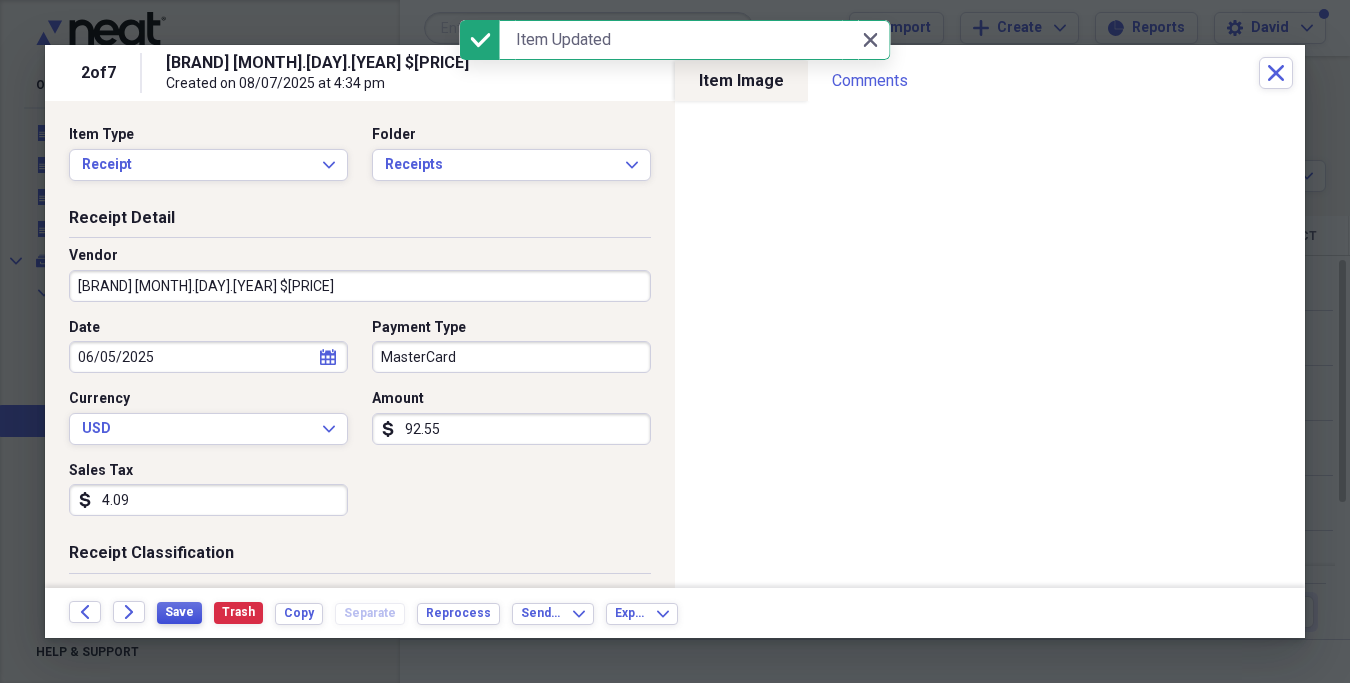 type on "[BRAND] [MONTH].[DAY].[YEAR] $[PRICE]" 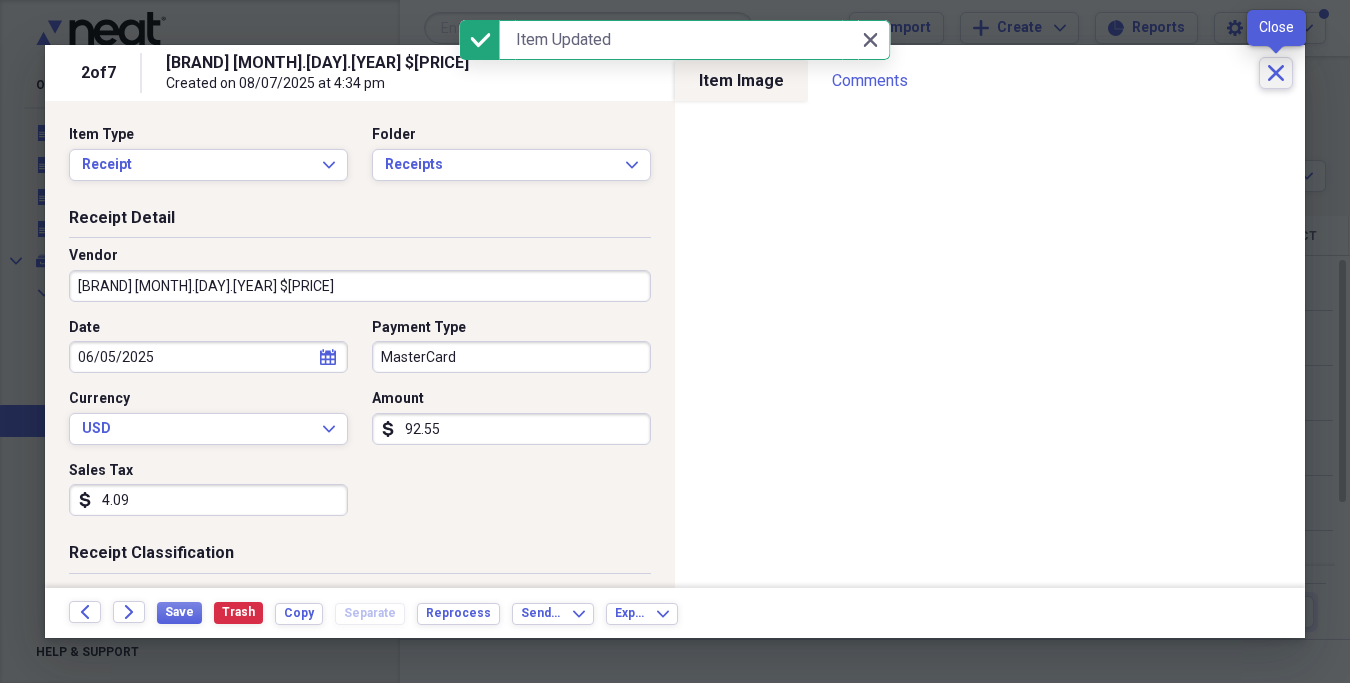 click on "Close" 